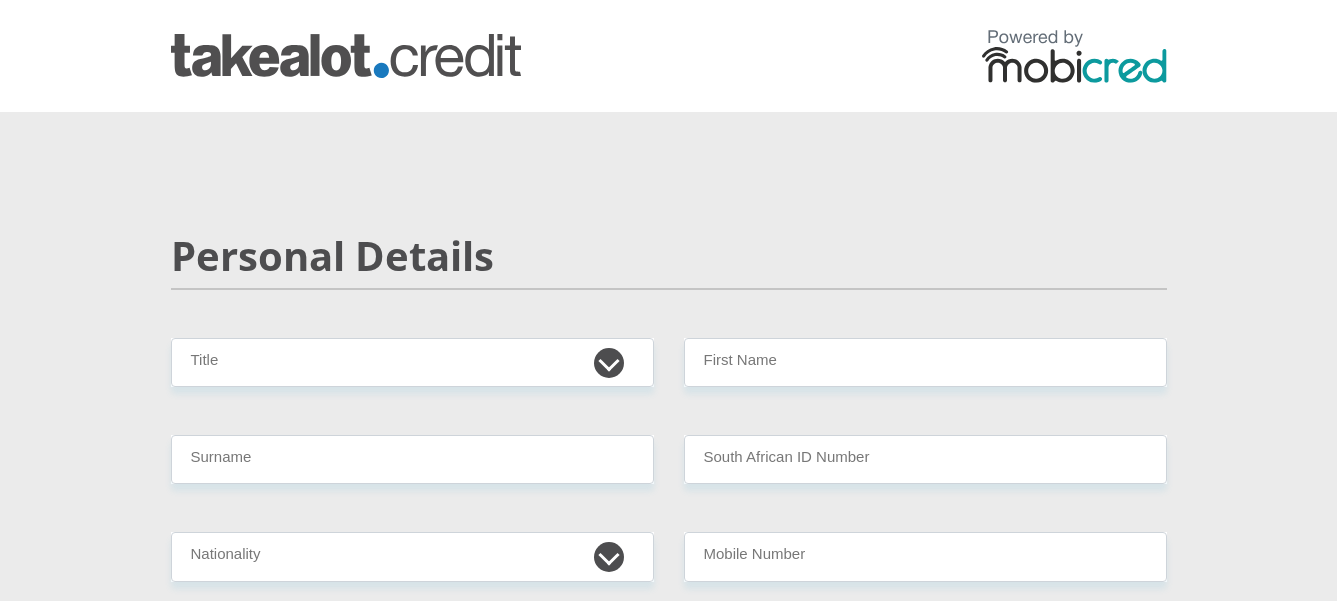 scroll, scrollTop: 0, scrollLeft: 0, axis: both 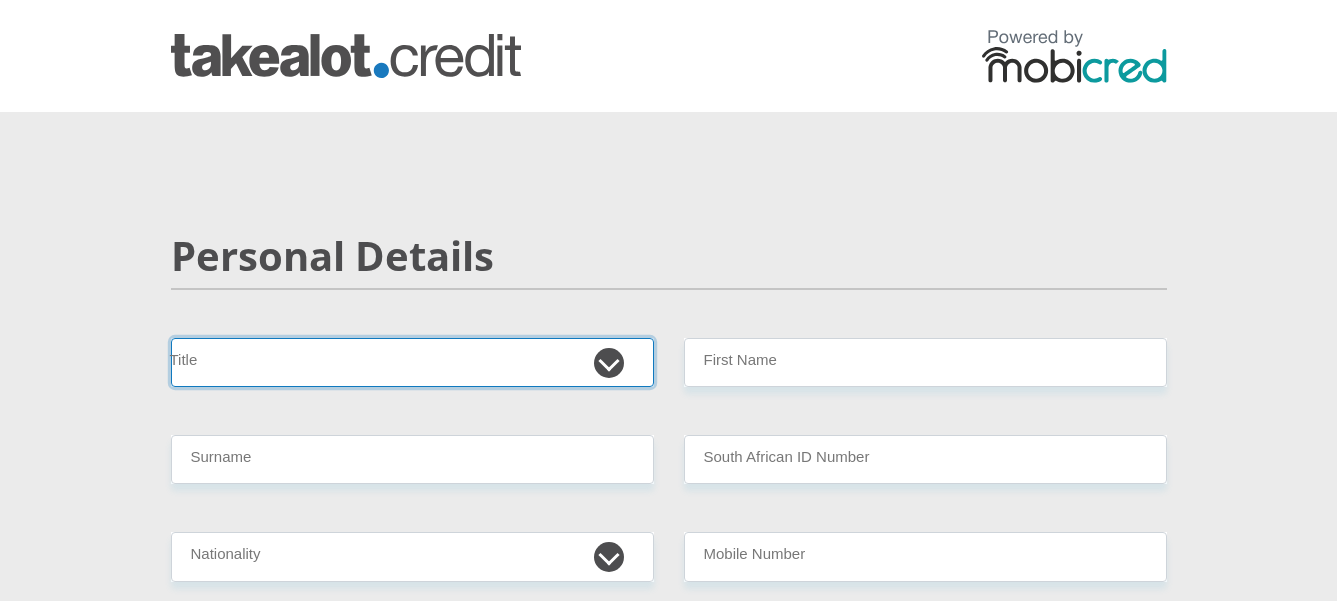 click on "Mr
Ms
Mrs
Dr
Other" at bounding box center (412, 362) 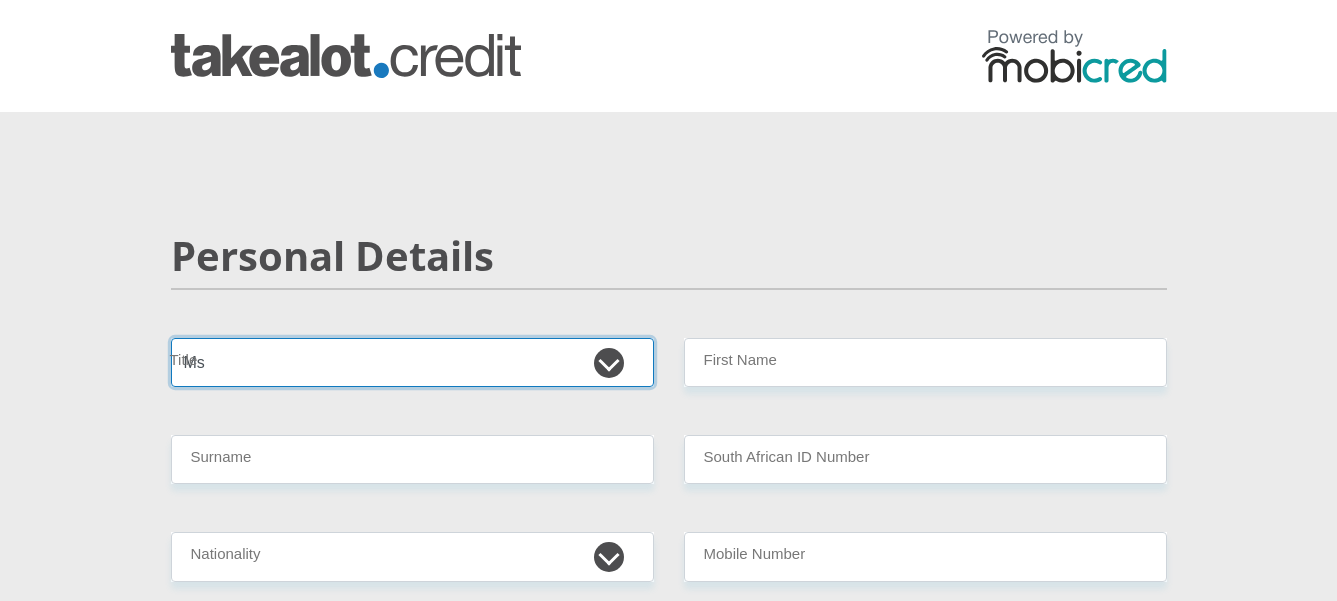 click on "Mr
Ms
Mrs
Dr
Other" at bounding box center [412, 362] 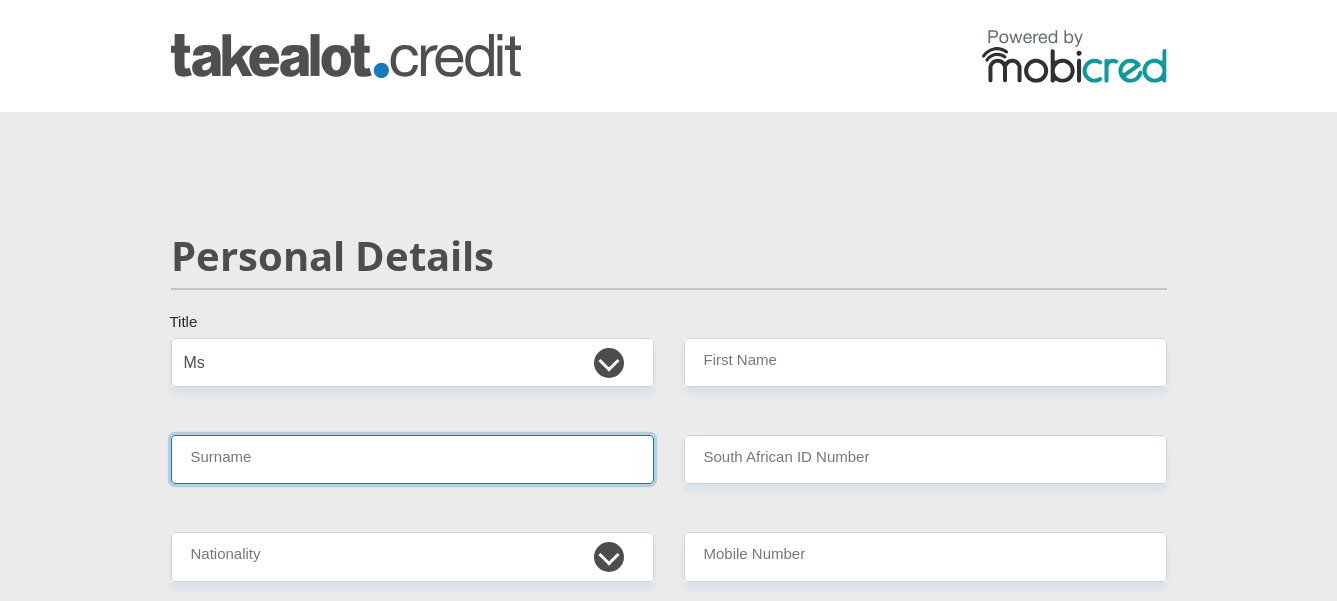 click on "Surname" at bounding box center (412, 459) 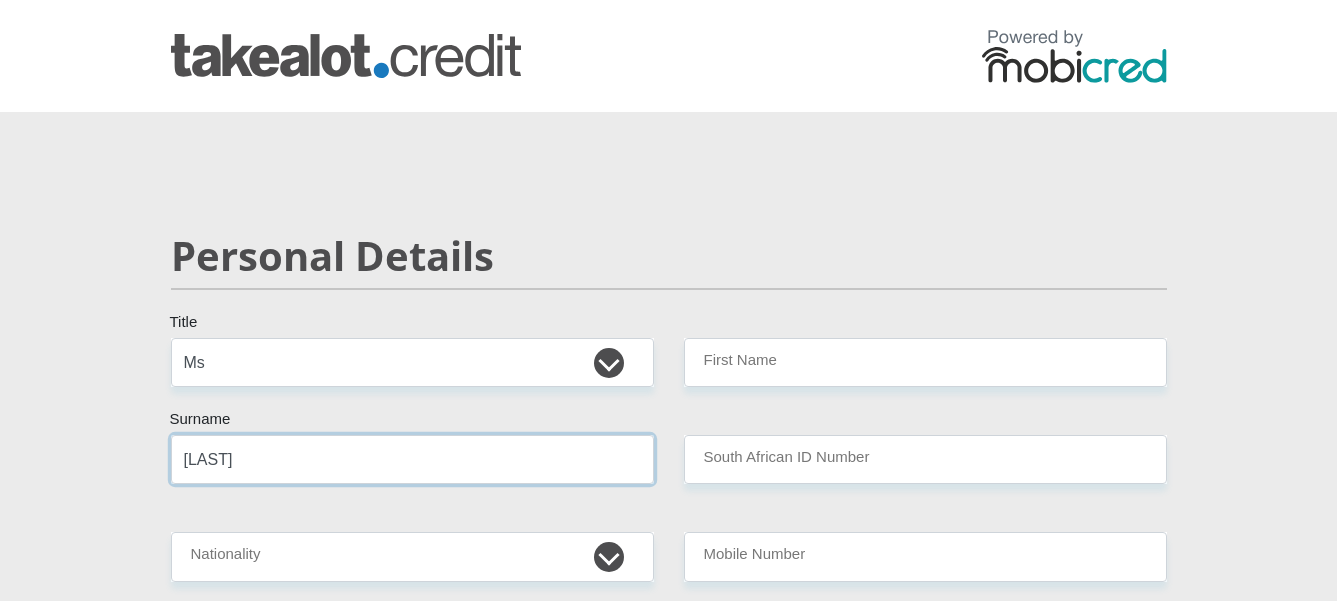 type on "[LAST]" 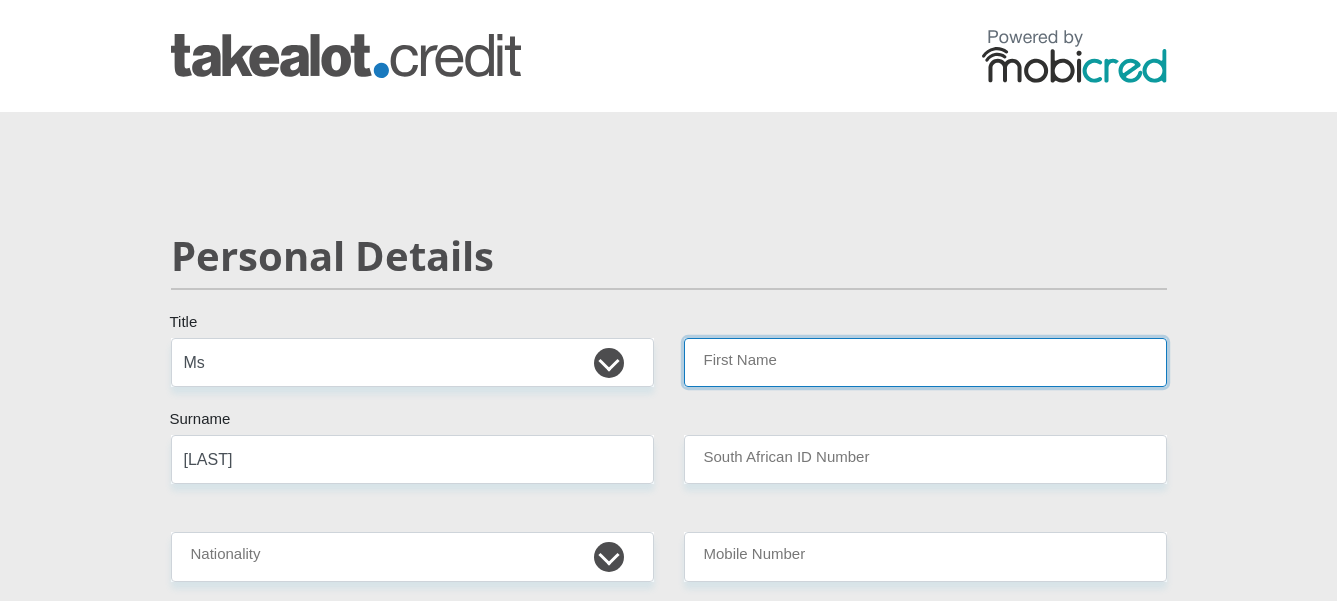 click on "First Name" at bounding box center [925, 362] 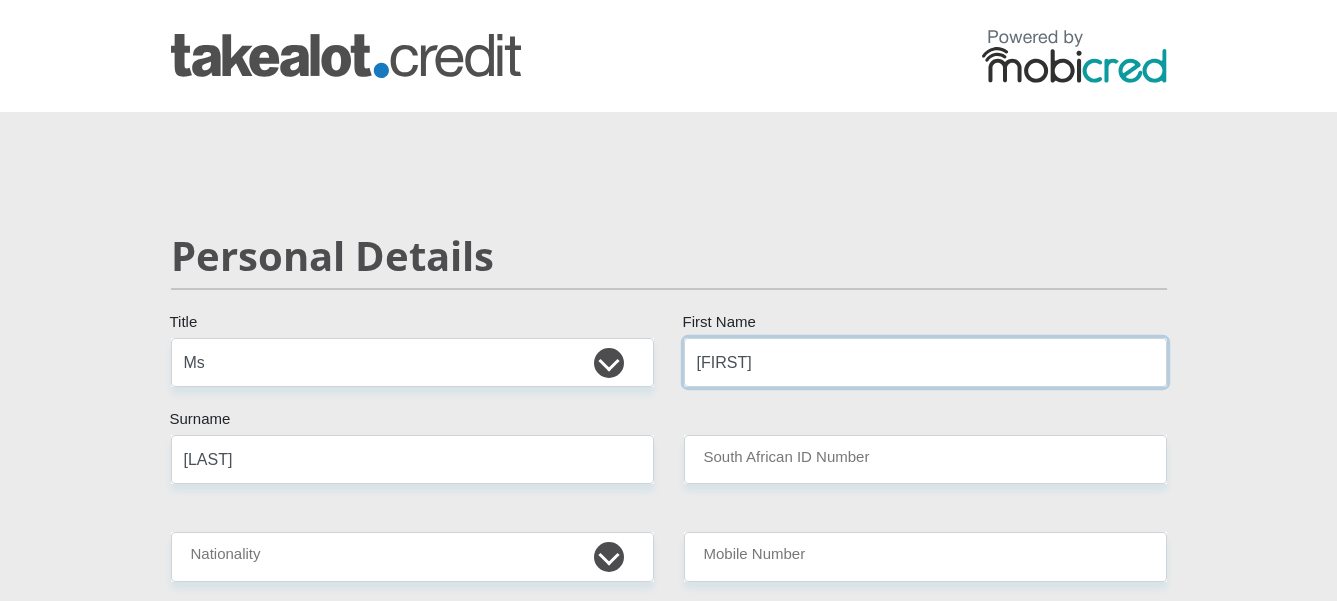 type on "[FIRST]" 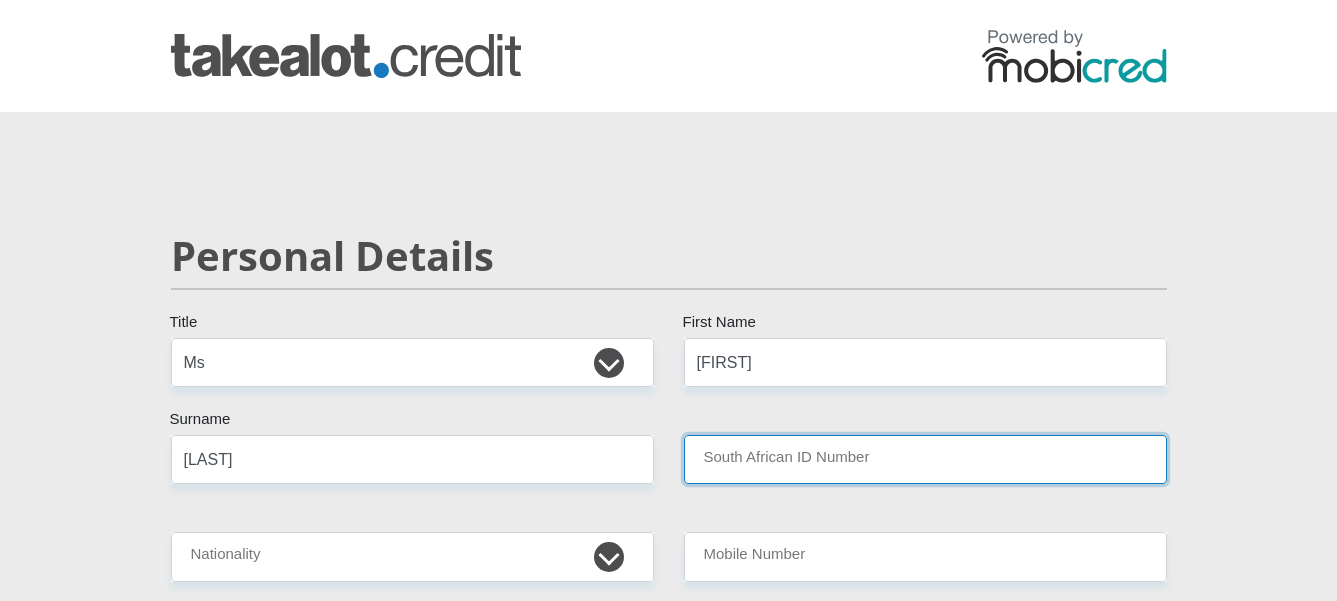 click on "South African ID Number" at bounding box center (925, 459) 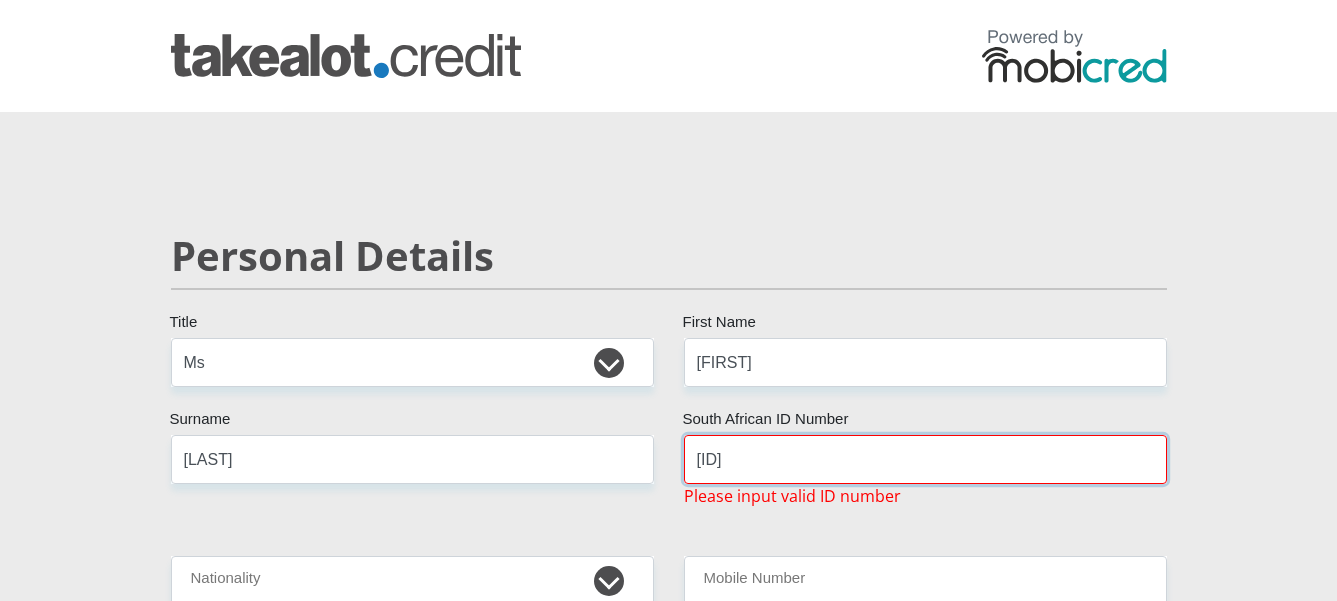 click on "[ID]" at bounding box center (925, 459) 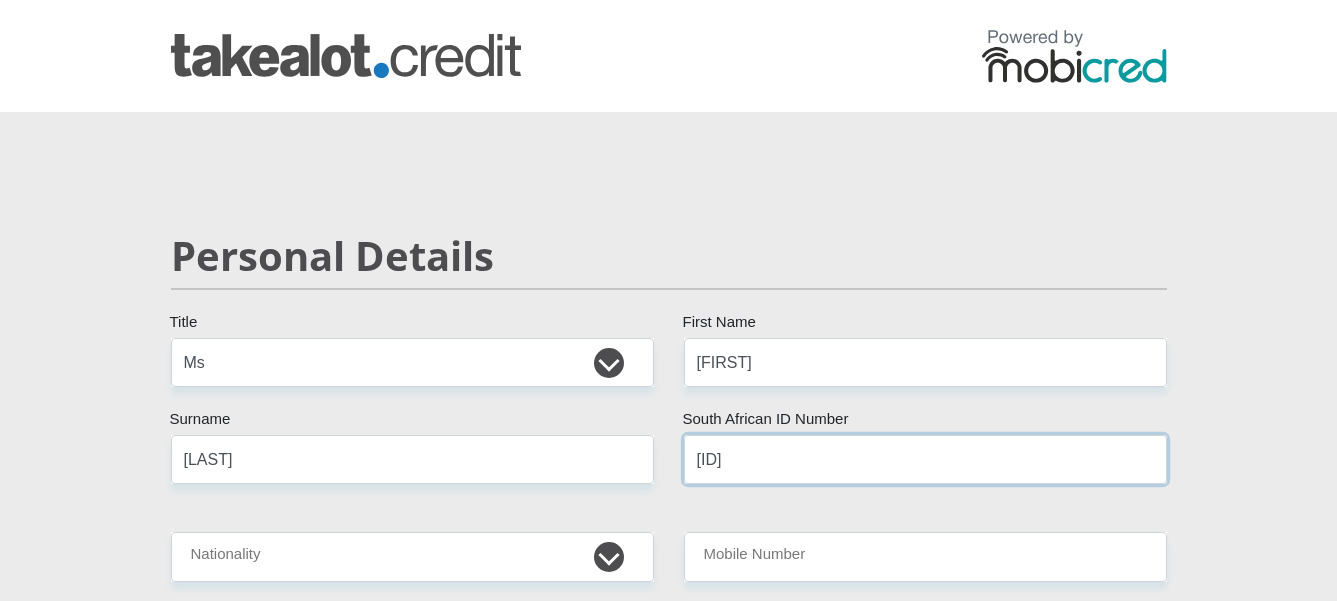 type on "[ID]" 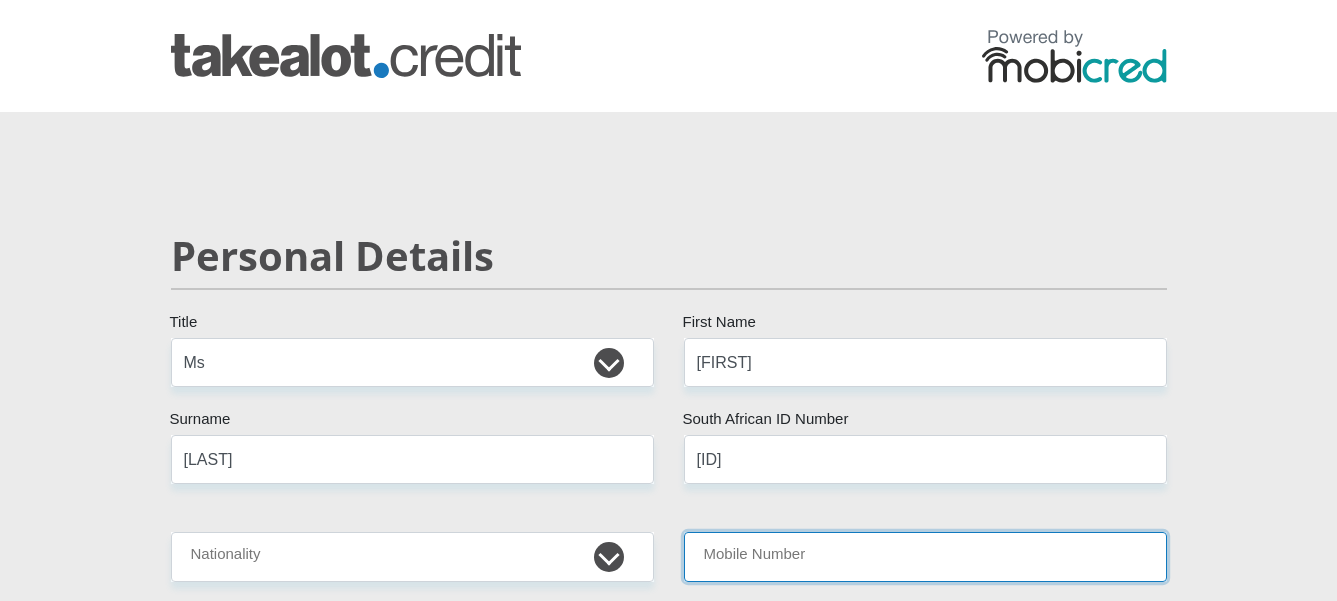 click on "Mobile Number" at bounding box center (925, 556) 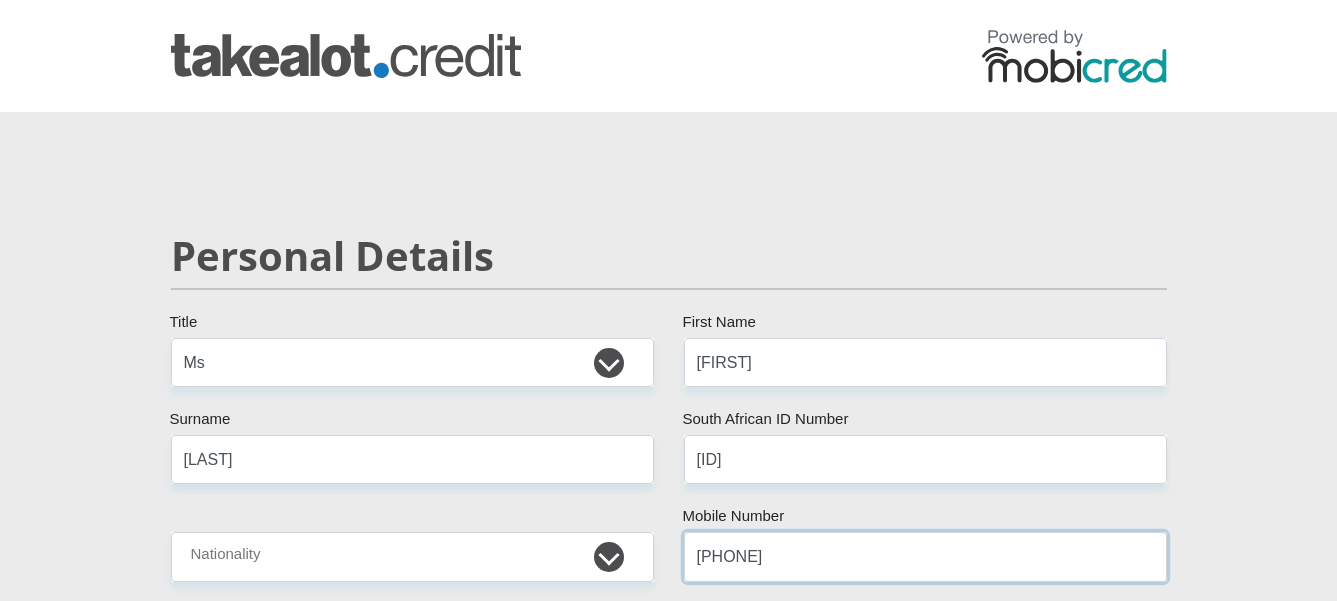 scroll, scrollTop: 100, scrollLeft: 0, axis: vertical 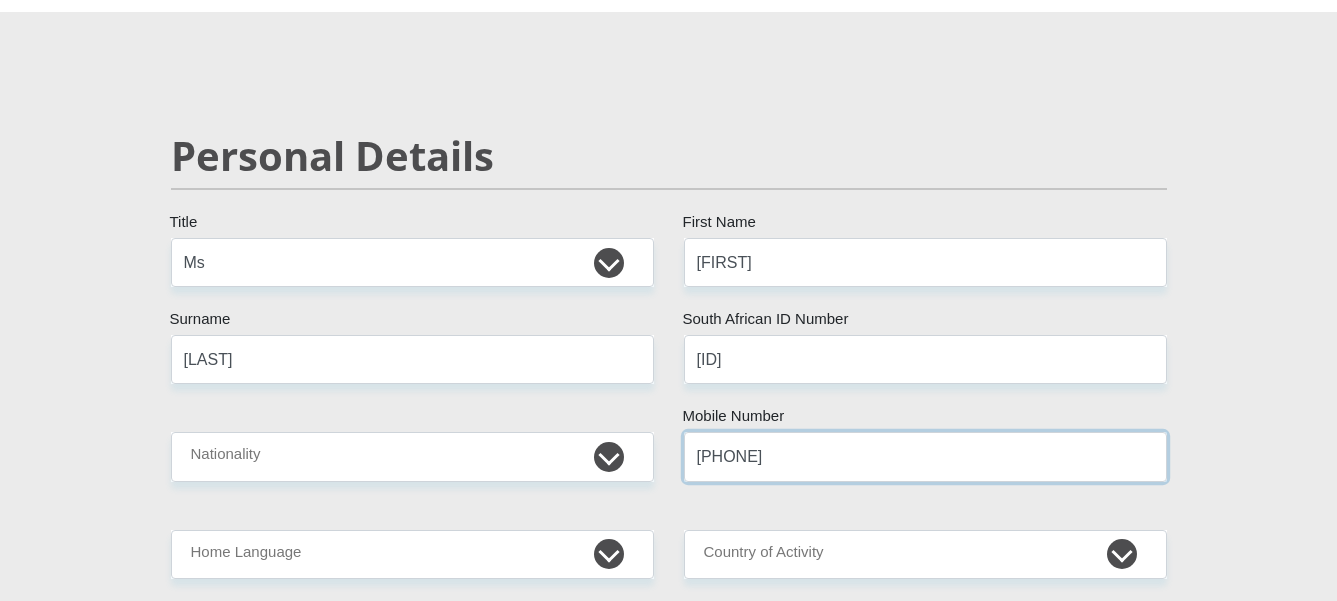 type on "[PHONE]" 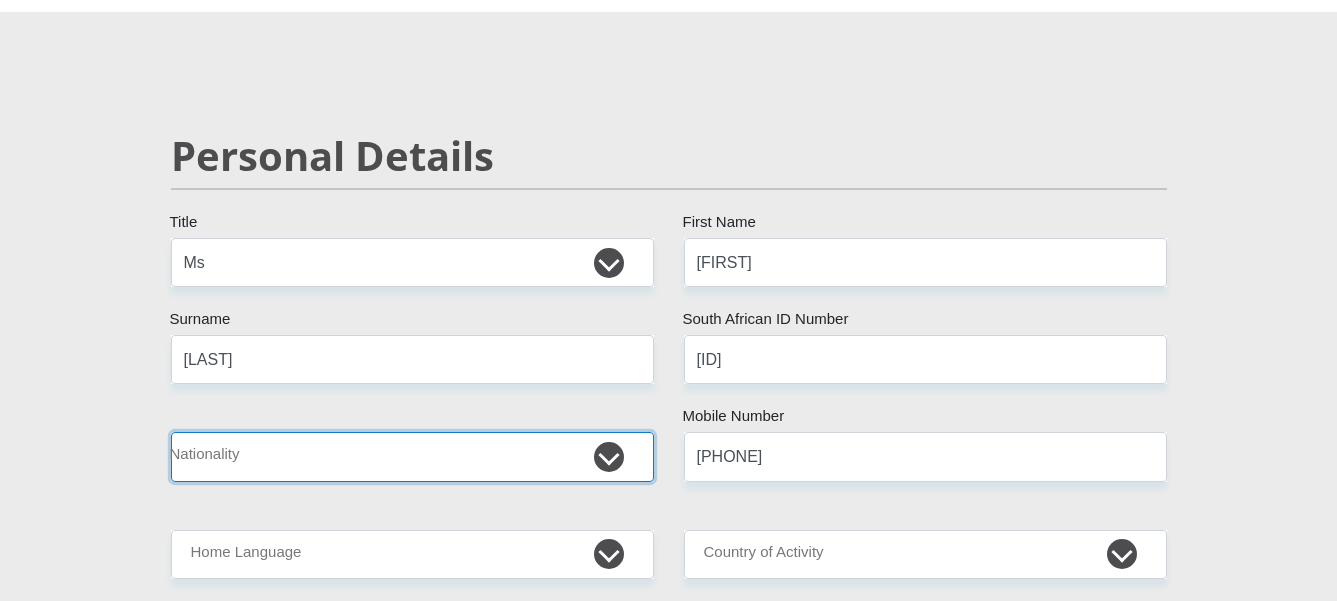 click on "South Africa
Afghanistan
Aland Islands
Albania
Algeria
America Samoa
American Virgin Islands
Andorra
Angola
Anguilla
Antarctica
Antigua and Barbuda
Argentina
Armenia
Aruba
Ascension Island
Australia
Austria
Azerbaijan
Bahamas
Bahrain
Bangladesh
Barbados
Chad" at bounding box center (412, 456) 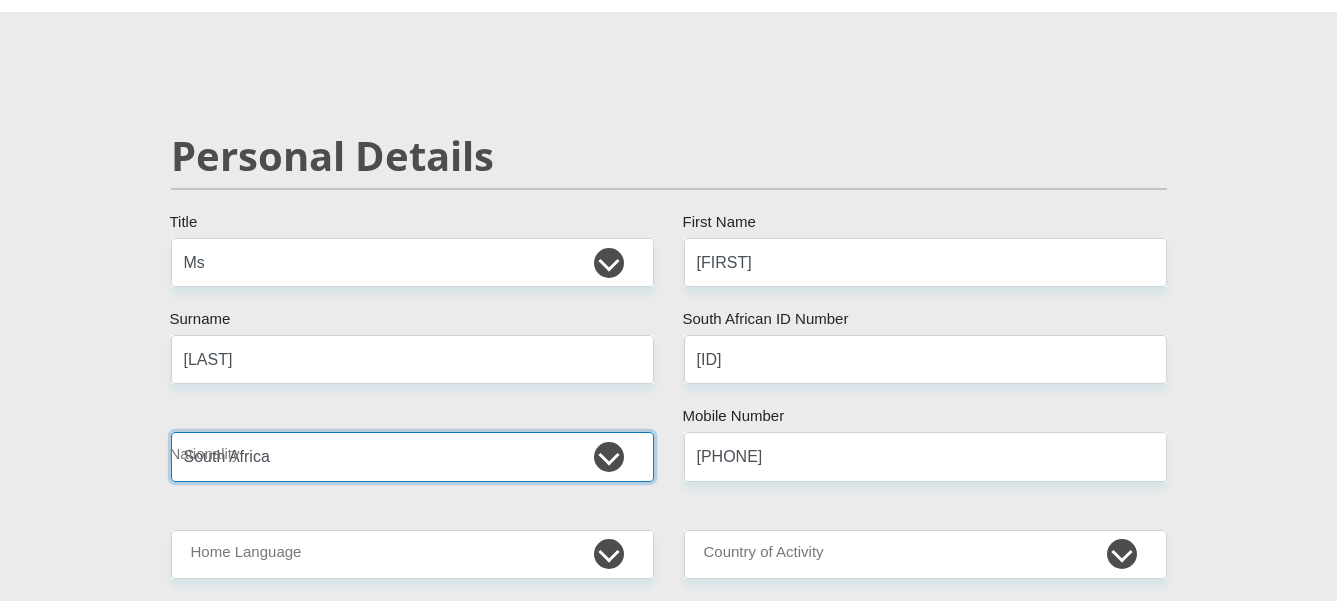 click on "South Africa
Afghanistan
Aland Islands
Albania
Algeria
America Samoa
American Virgin Islands
Andorra
Angola
Anguilla
Antarctica
Antigua and Barbuda
Argentina
Armenia
Aruba
Ascension Island
Australia
Austria
Azerbaijan
Bahamas
Bahrain
Bangladesh
Barbados
Chad" at bounding box center [412, 456] 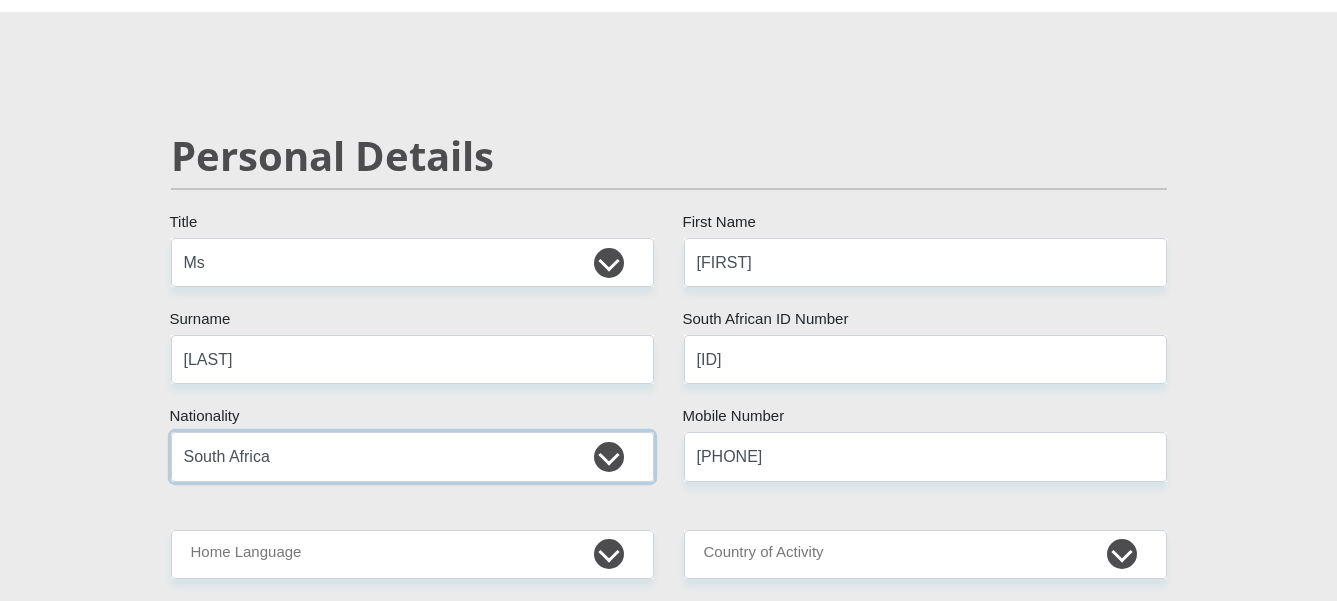scroll, scrollTop: 300, scrollLeft: 0, axis: vertical 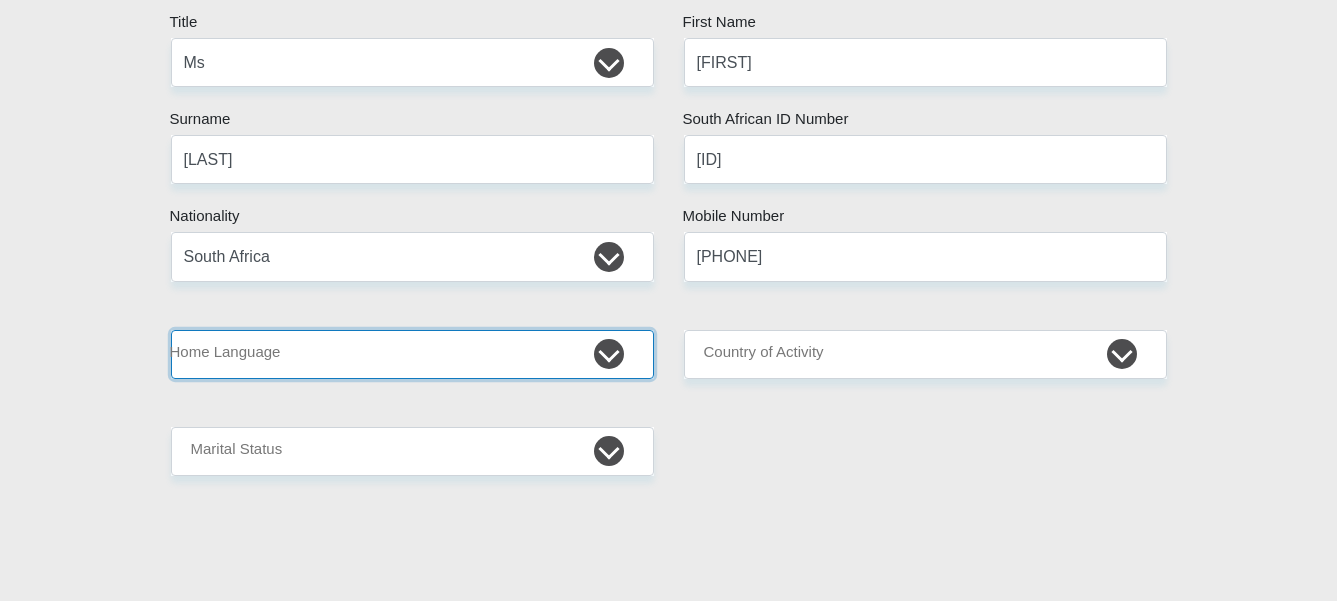 click on "Afrikaans
English
Sepedi
South Ndebele
Southern Sotho
Swati
Tsonga
Tswana
Venda
Xhosa
Zulu
Other" at bounding box center [412, 354] 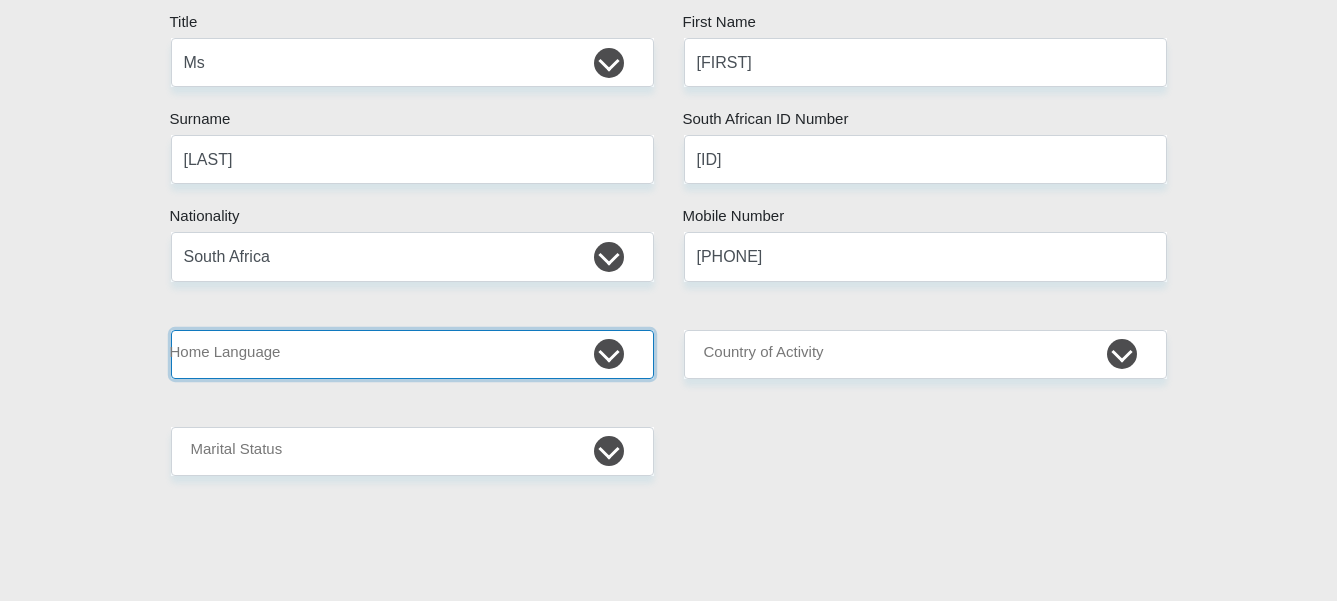 select on "eng" 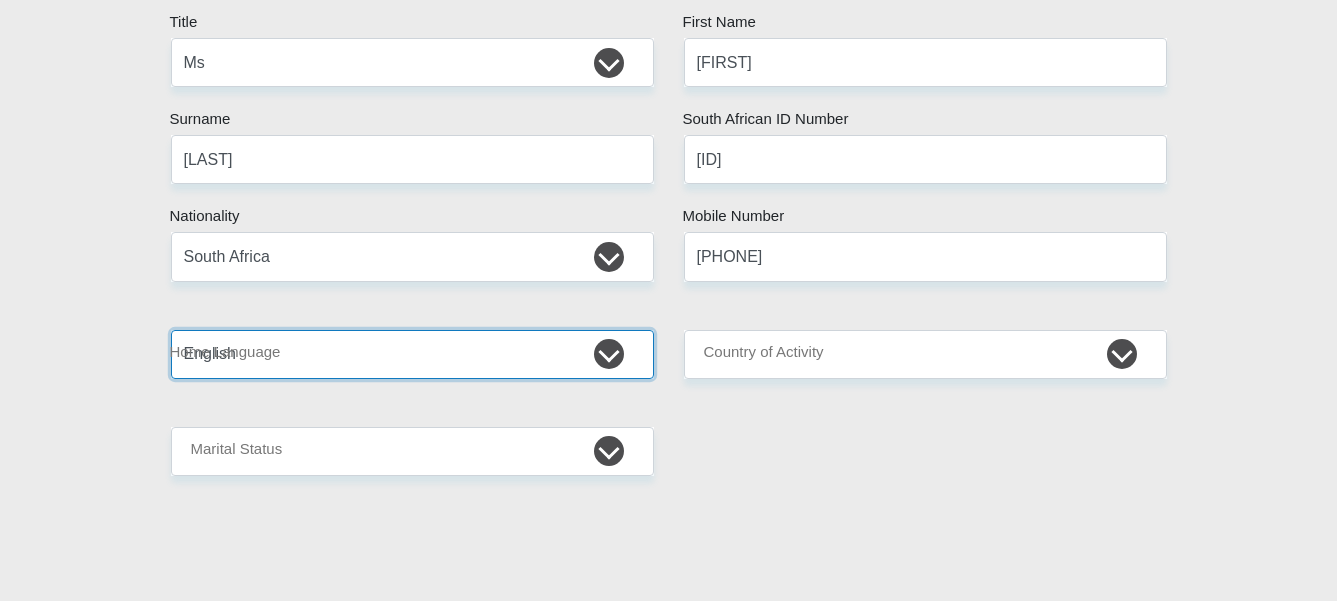 click on "Afrikaans
English
Sepedi
South Ndebele
Southern Sotho
Swati
Tsonga
Tswana
Venda
Xhosa
Zulu
Other" at bounding box center (412, 354) 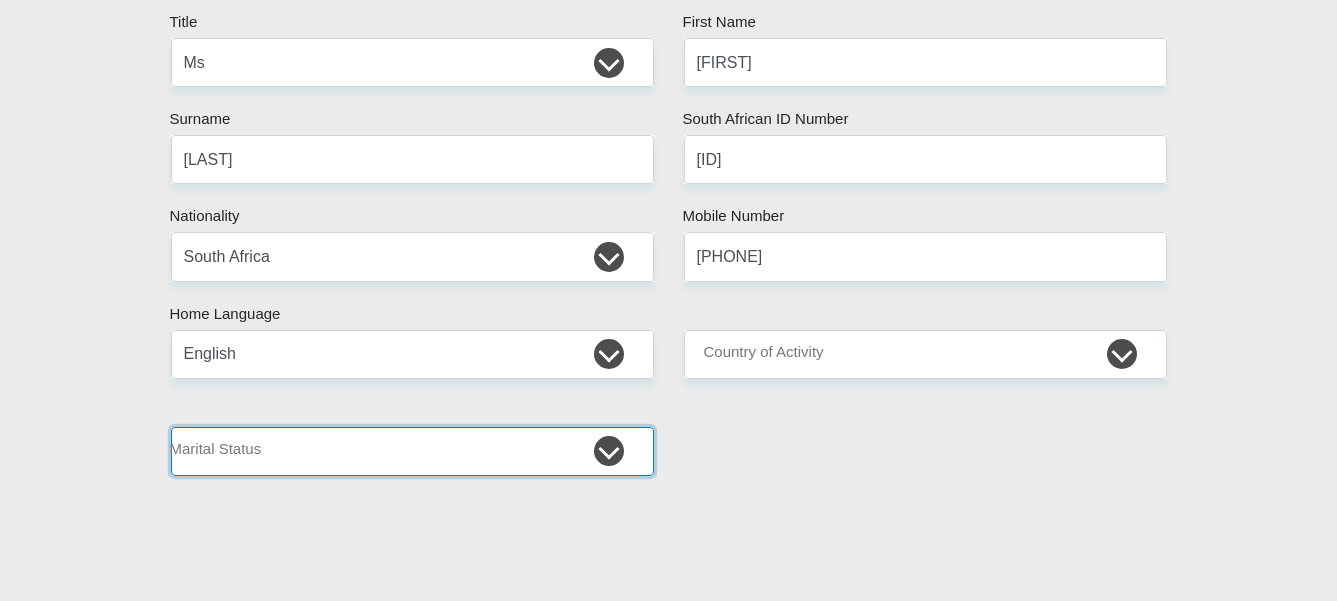 click on "Married ANC
Single
Divorced
Widowed
Married COP or Customary Law" at bounding box center (412, 451) 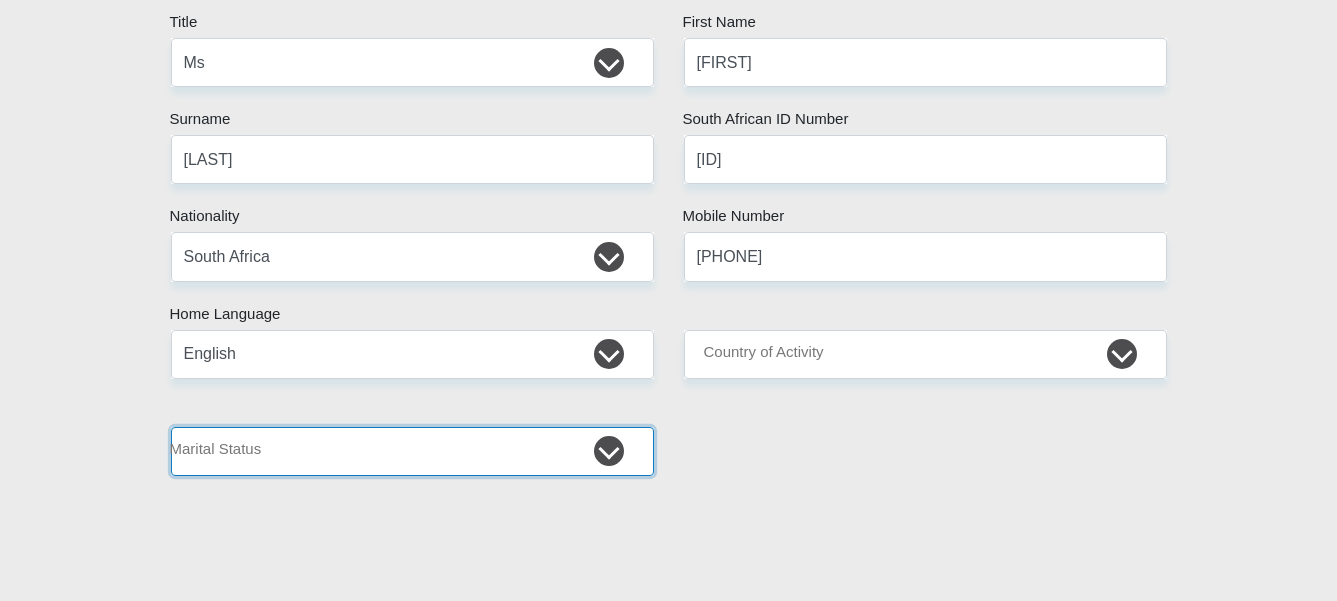 select on "2" 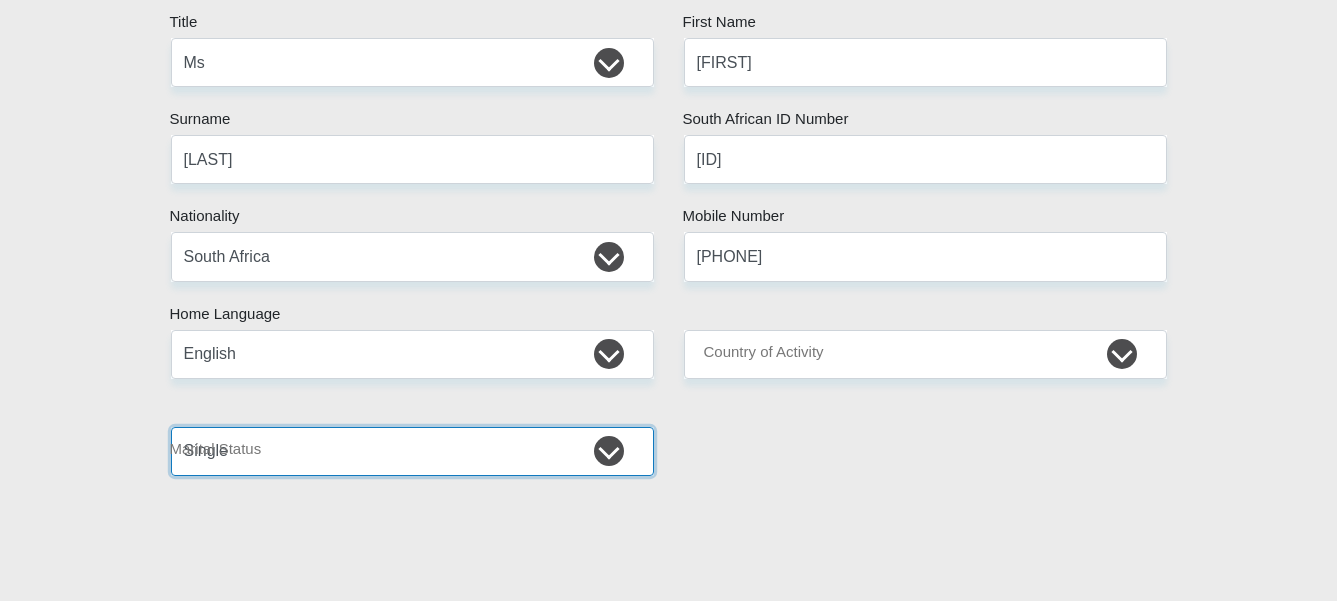 click on "Married ANC
Single
Divorced
Widowed
Married COP or Customary Law" at bounding box center (412, 451) 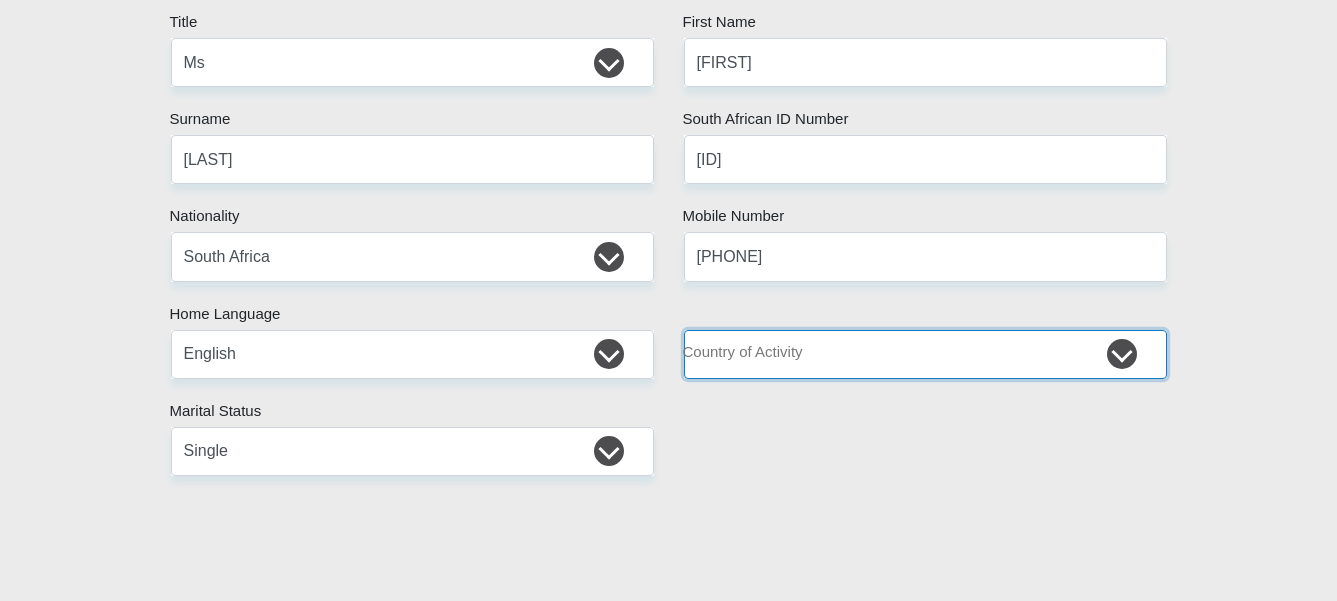 click on "South Africa
Afghanistan
Aland Islands
Albania
Algeria
America Samoa
American Virgin Islands
Andorra
Angola
Anguilla
Antarctica
Antigua and Barbuda
Argentina
Armenia
Aruba
Ascension Island
Australia
Austria
Azerbaijan
Chad" at bounding box center [925, 354] 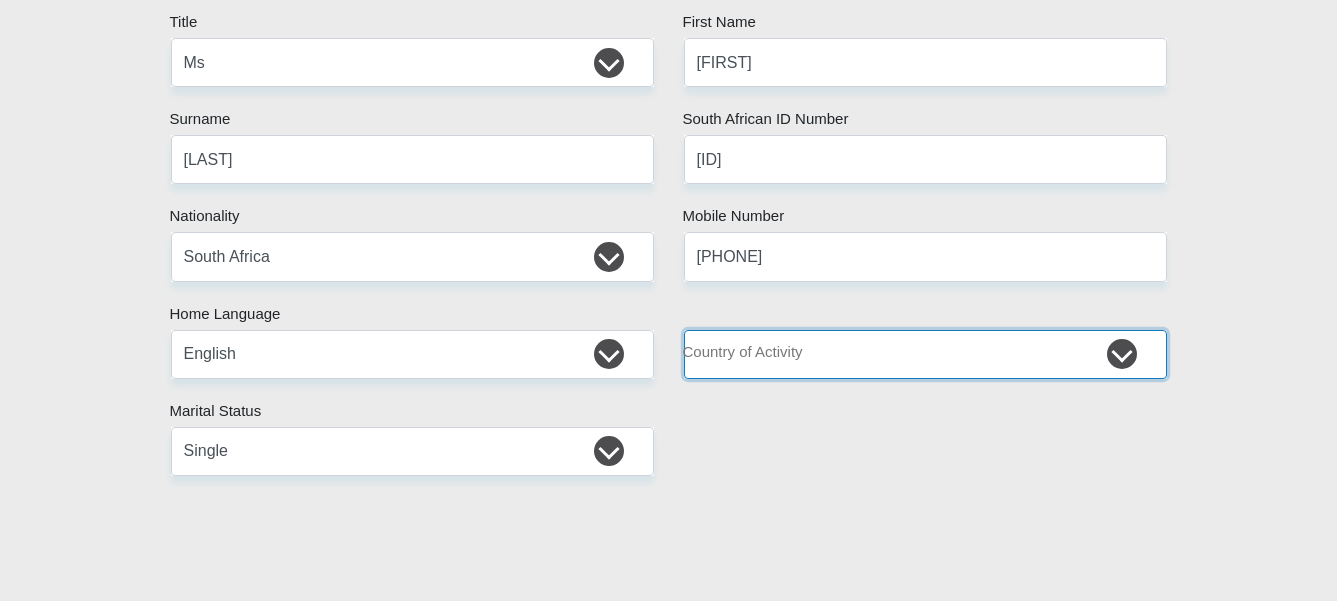 select on "ZAF" 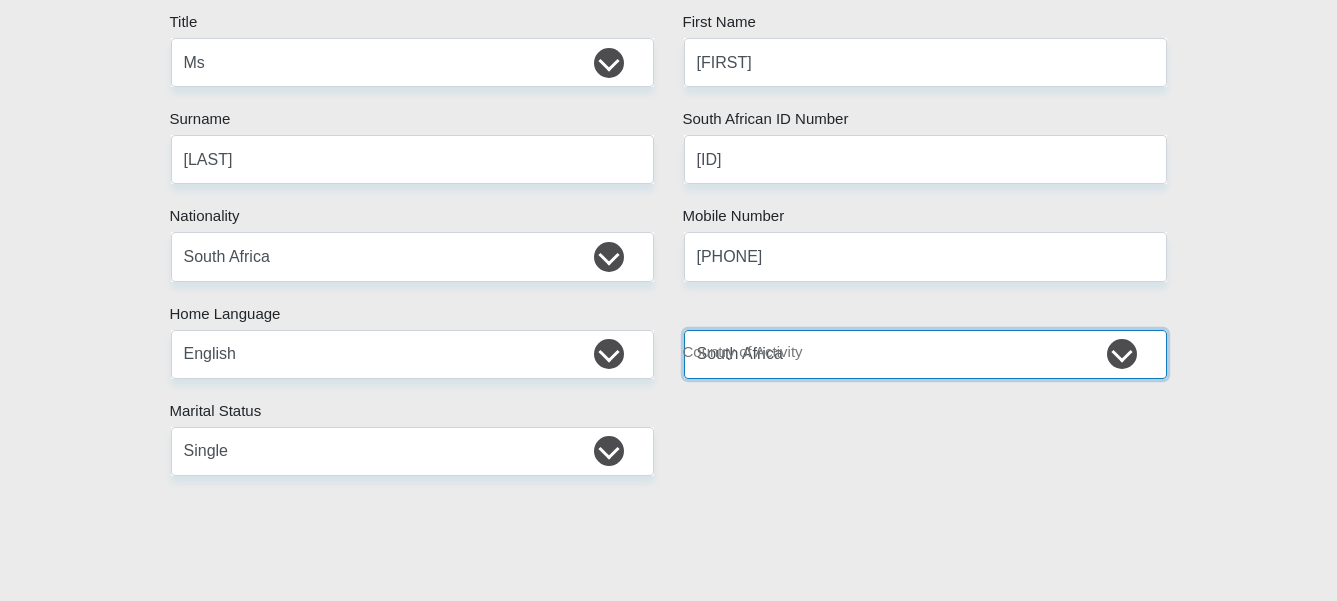 click on "South Africa
Afghanistan
Aland Islands
Albania
Algeria
America Samoa
American Virgin Islands
Andorra
Angola
Anguilla
Antarctica
Antigua and Barbuda
Argentina
Armenia
Aruba
Ascension Island
Australia
Austria
Azerbaijan
Chad" at bounding box center [925, 354] 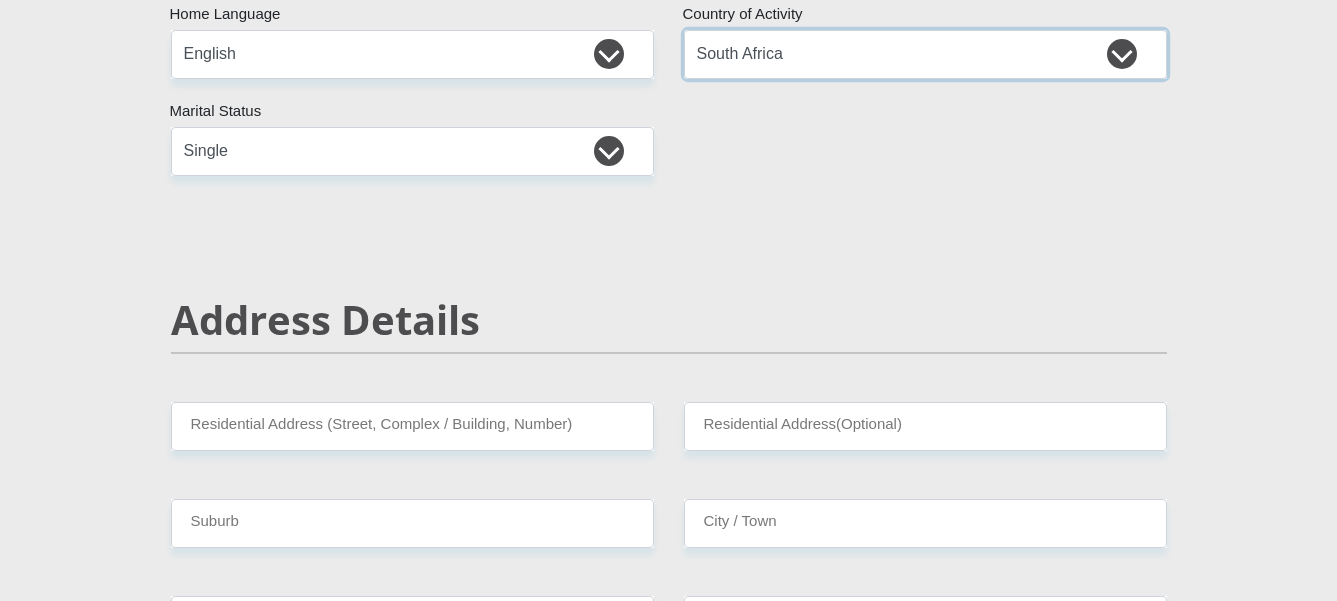scroll, scrollTop: 700, scrollLeft: 0, axis: vertical 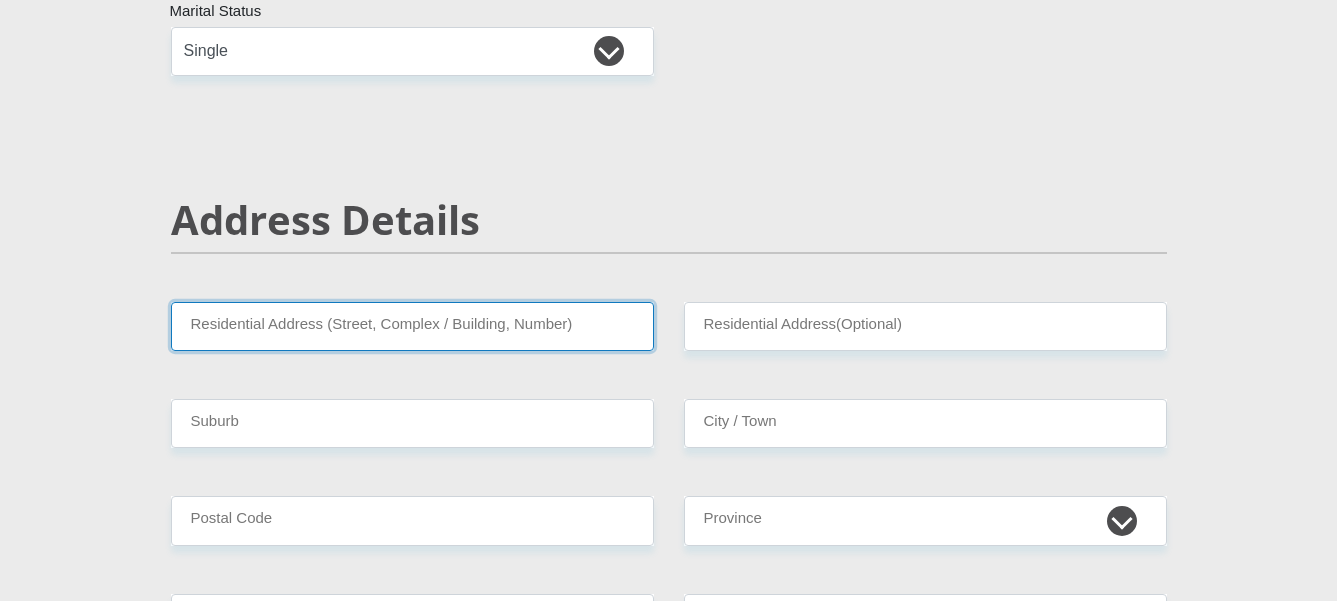 click on "Residential Address (Street, Complex / Building, Number)" at bounding box center (412, 326) 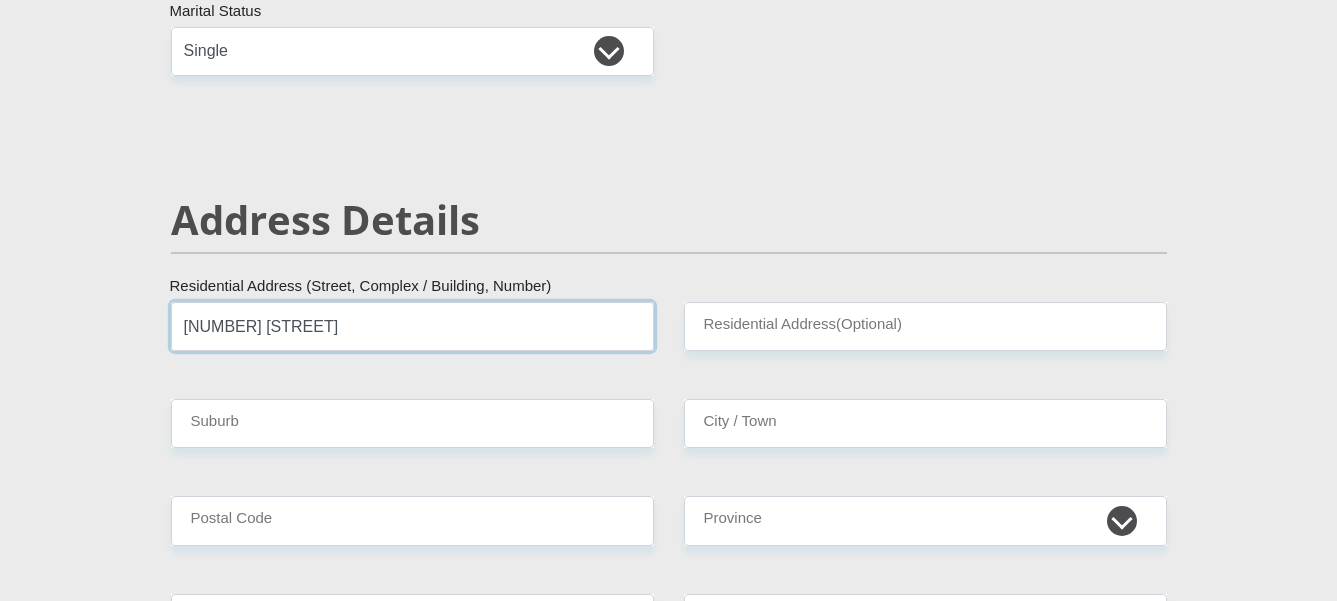 type on "[NUMBER] [STREET]" 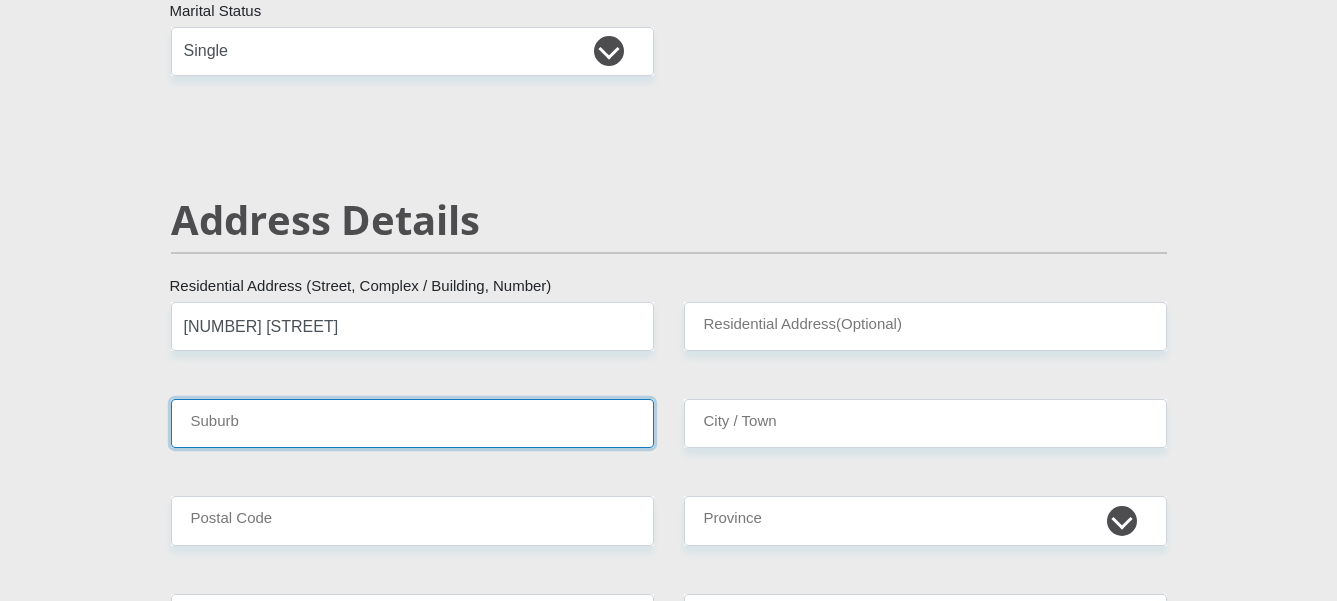 click on "Suburb" at bounding box center [412, 423] 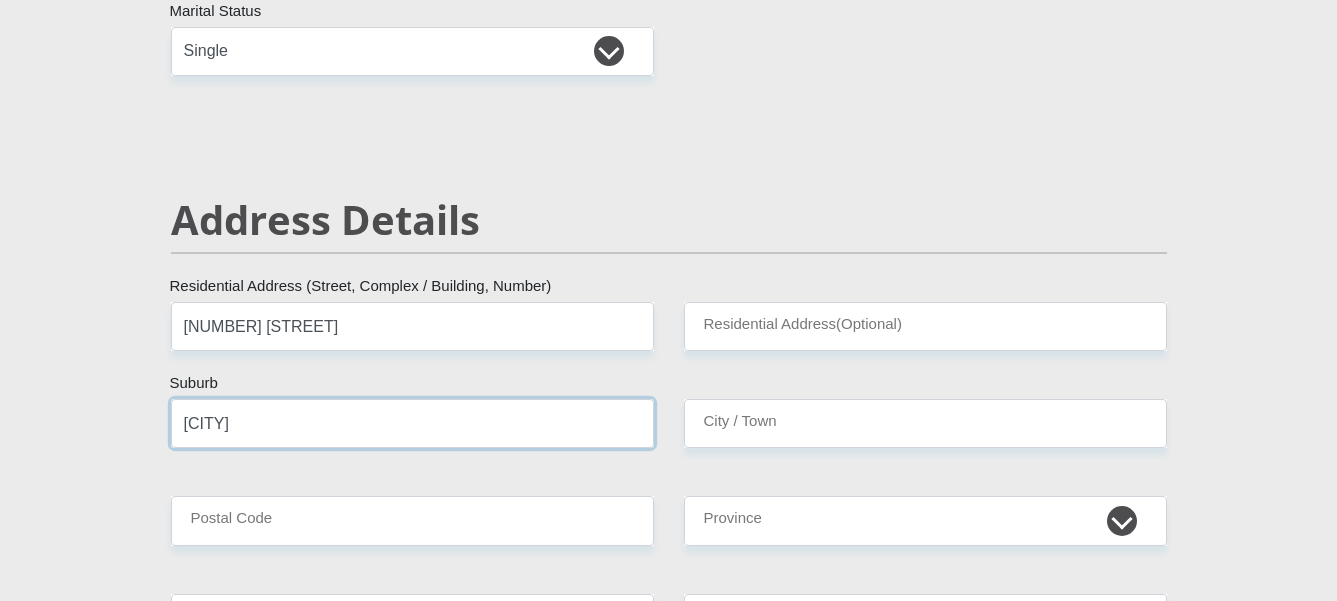 type on "[CITY]" 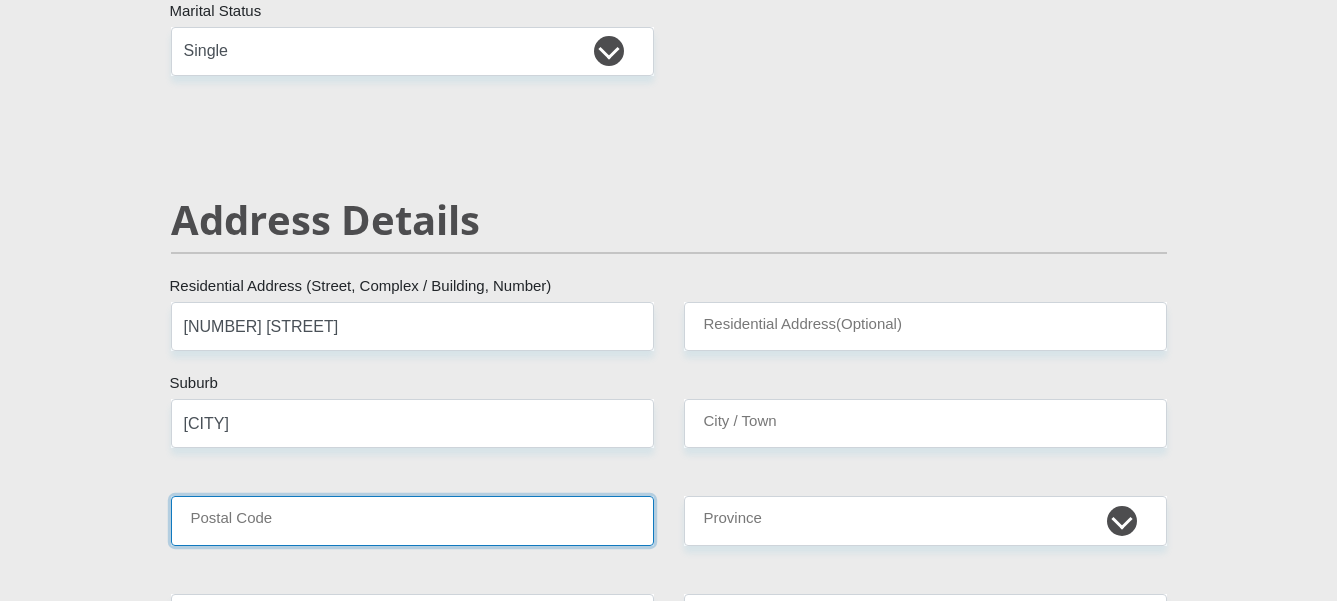 click on "Postal Code" at bounding box center (412, 520) 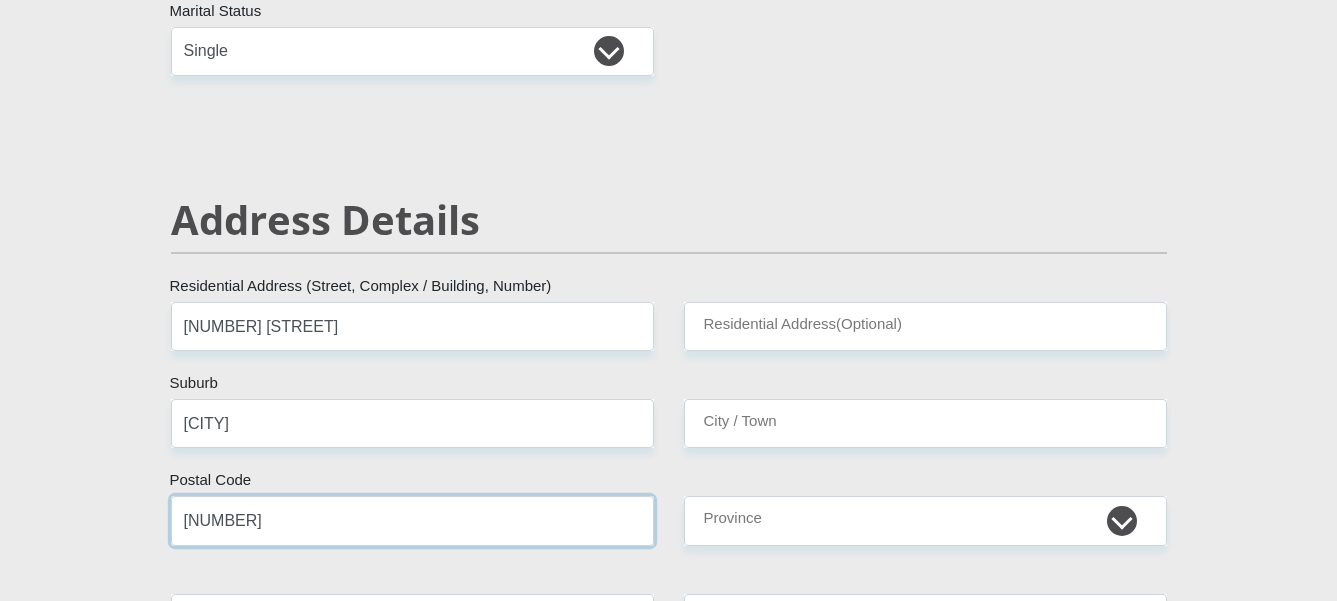 type on "[NUMBER]" 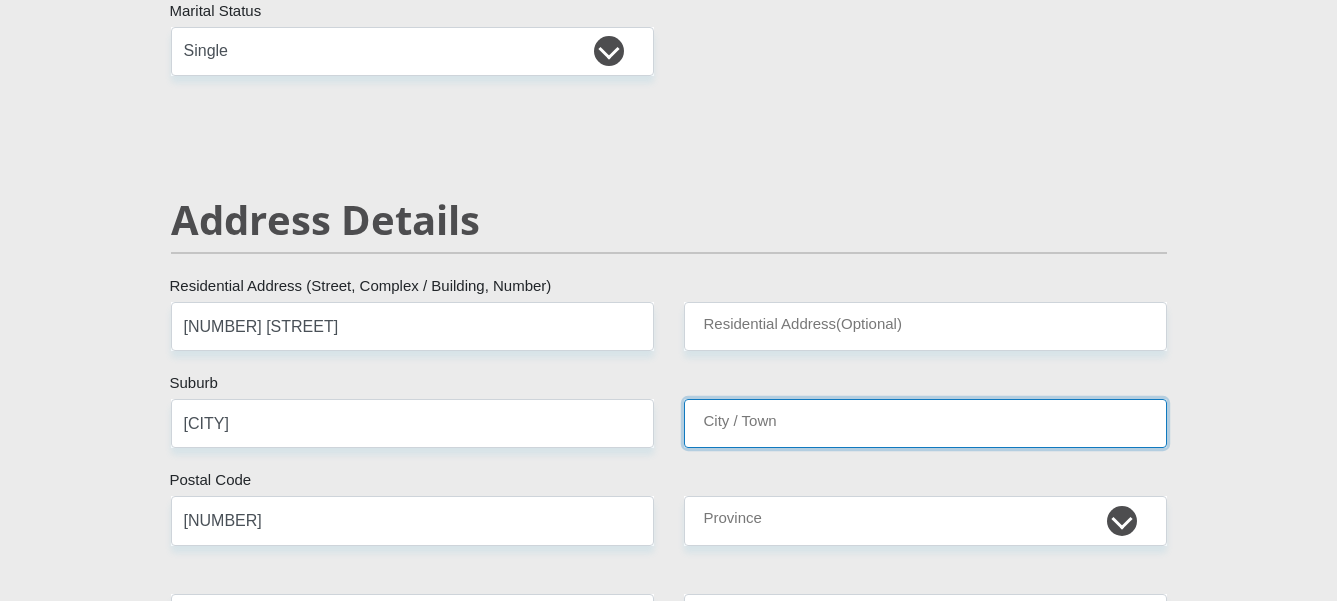 click on "City / Town" at bounding box center (925, 423) 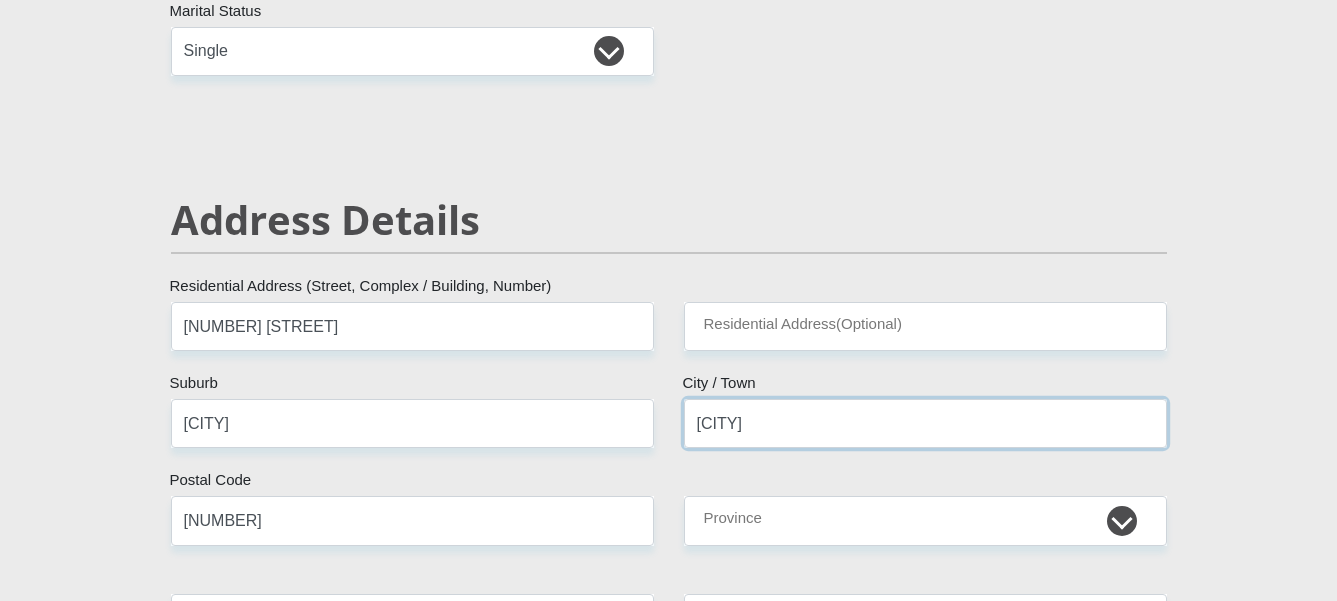 type on "[CITY]" 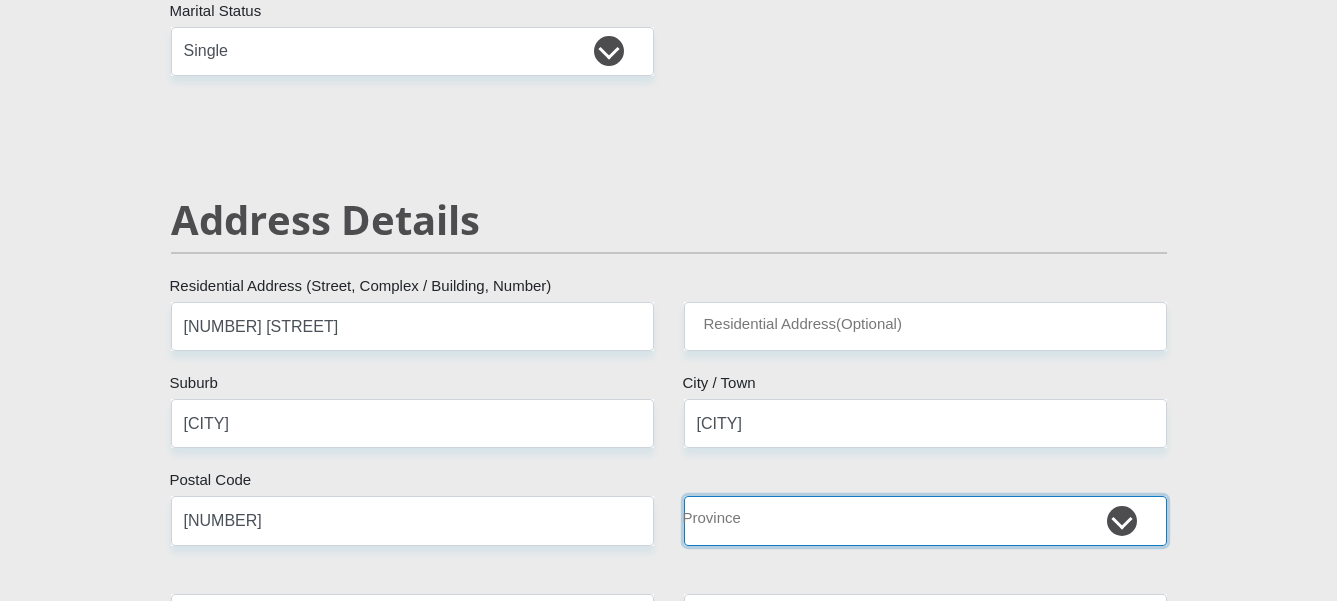 click on "Eastern Cape
Free State
Gauteng
KwaZulu-Natal
Limpopo
Mpumalanga
Northern Cape
North West
Western Cape" at bounding box center (925, 520) 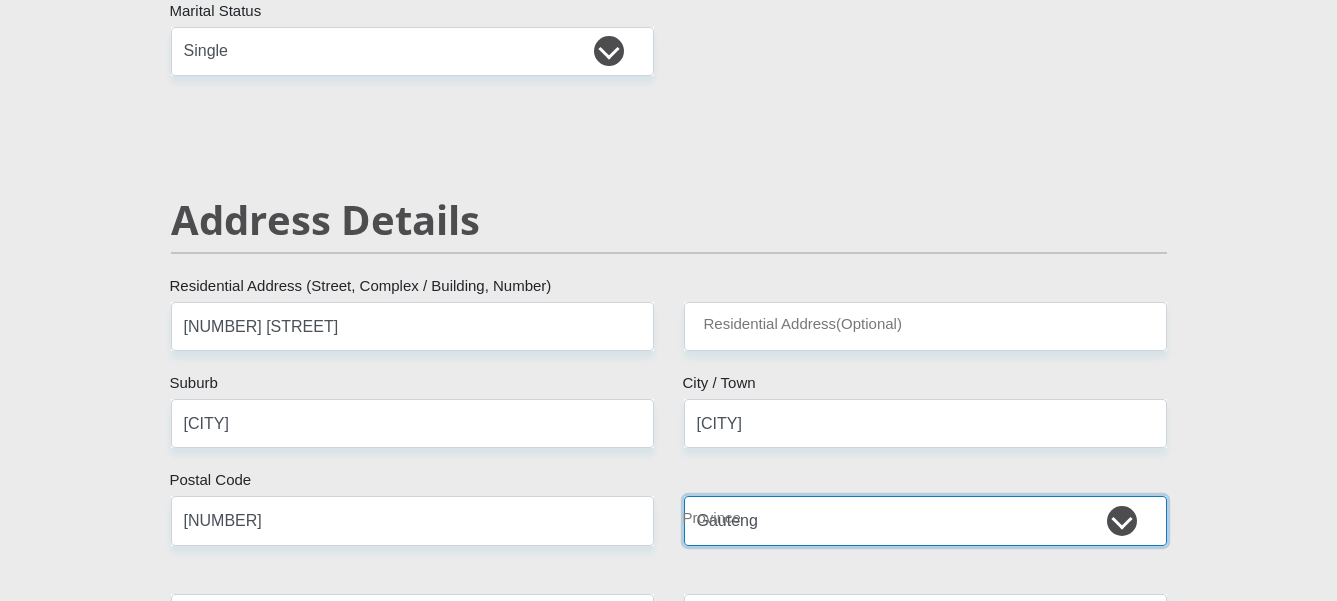 click on "Eastern Cape
Free State
Gauteng
KwaZulu-Natal
Limpopo
Mpumalanga
Northern Cape
North West
Western Cape" at bounding box center [925, 520] 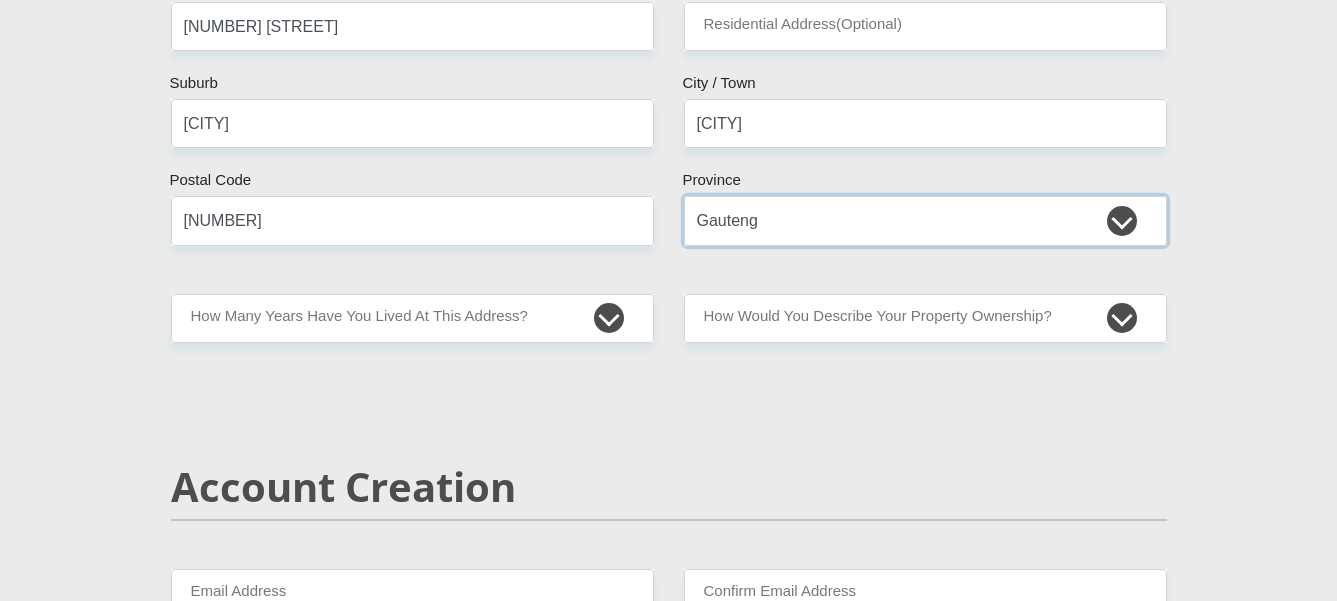 scroll, scrollTop: 1100, scrollLeft: 0, axis: vertical 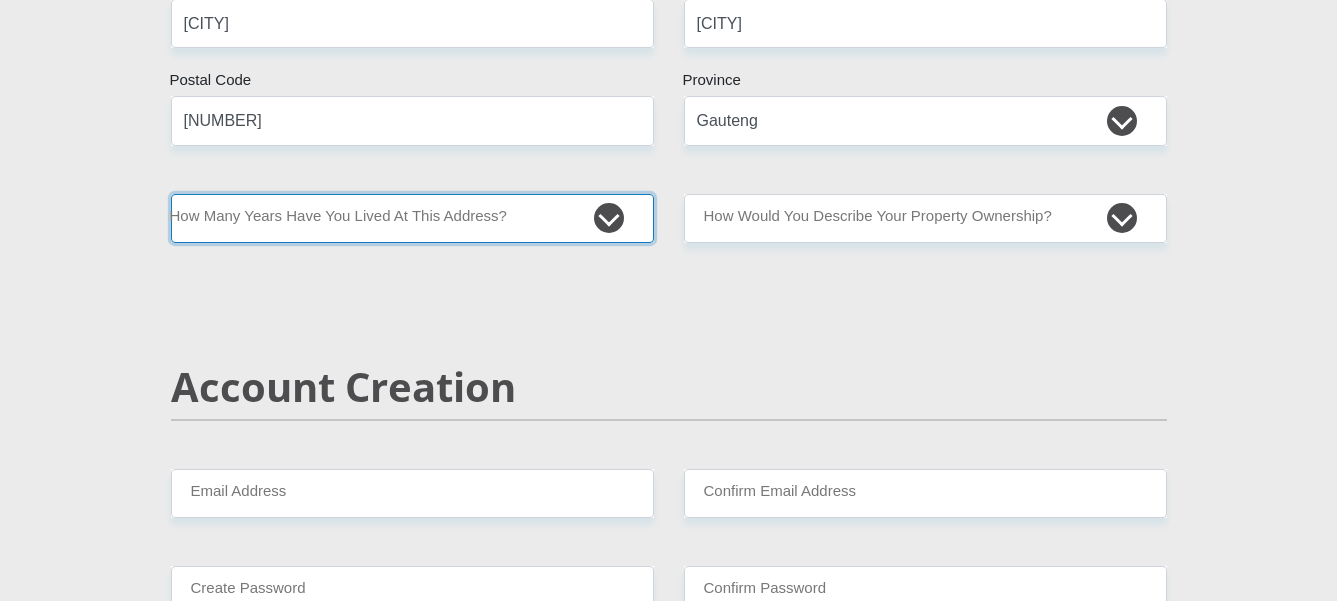 click on "less than 1 year
1-3 years
3-5 years
5+ years" at bounding box center (412, 218) 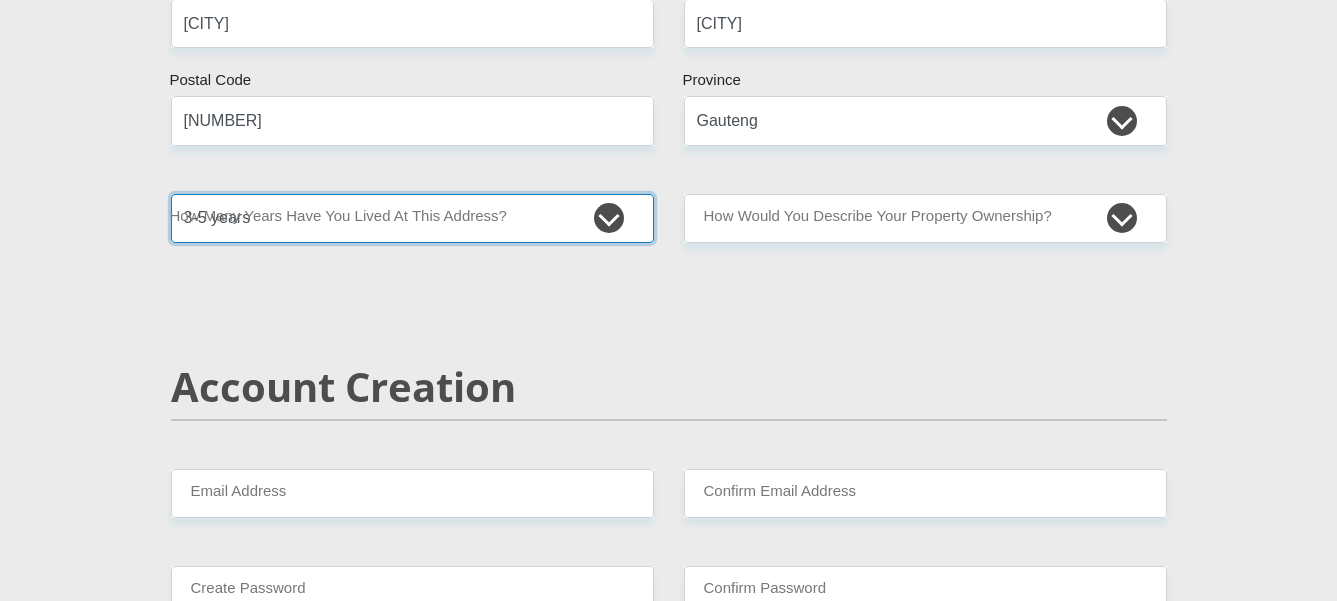 click on "less than 1 year
1-3 years
3-5 years
5+ years" at bounding box center (412, 218) 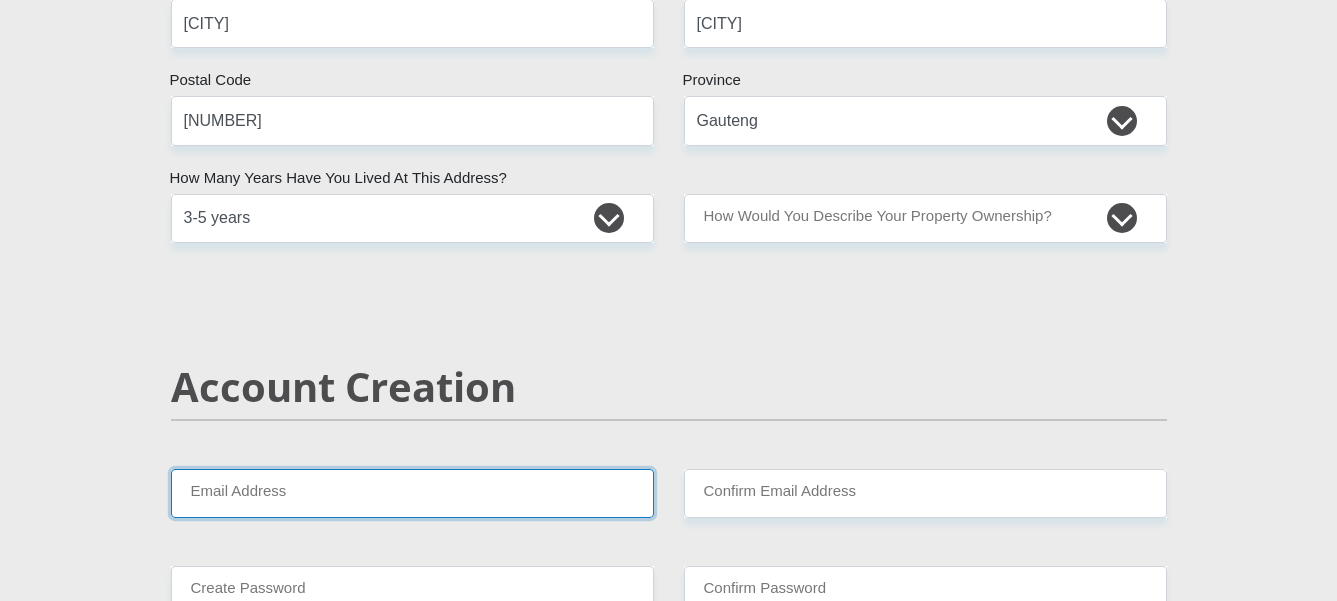 click on "Email Address" at bounding box center (412, 493) 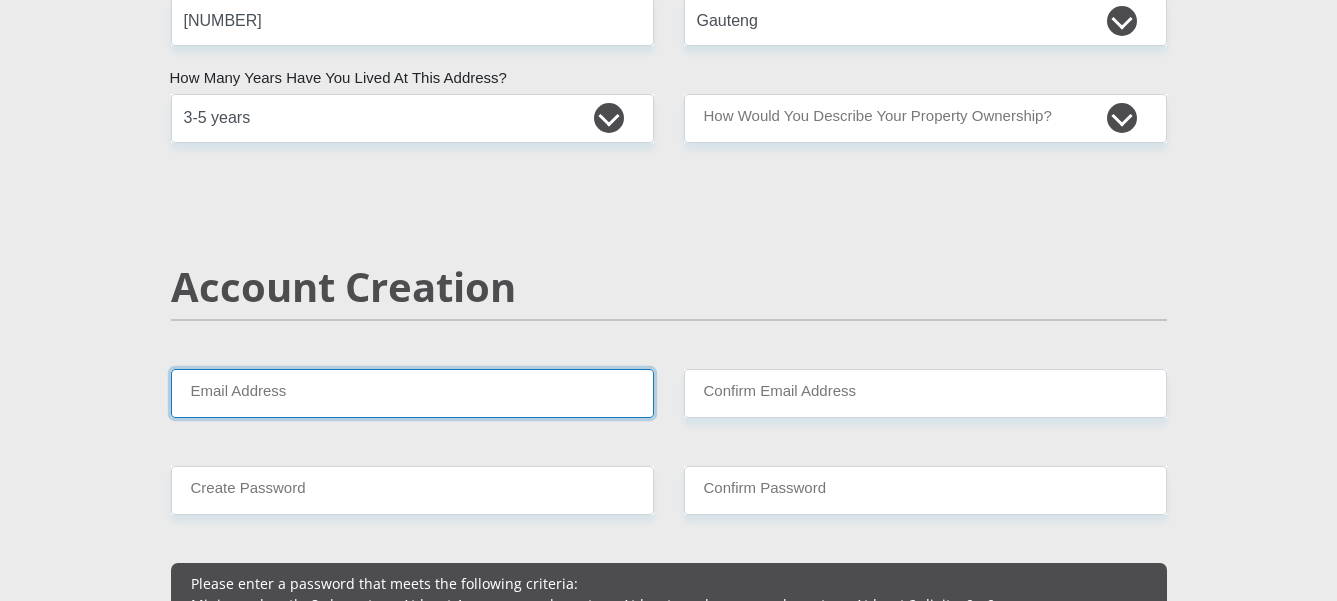 scroll, scrollTop: 1300, scrollLeft: 0, axis: vertical 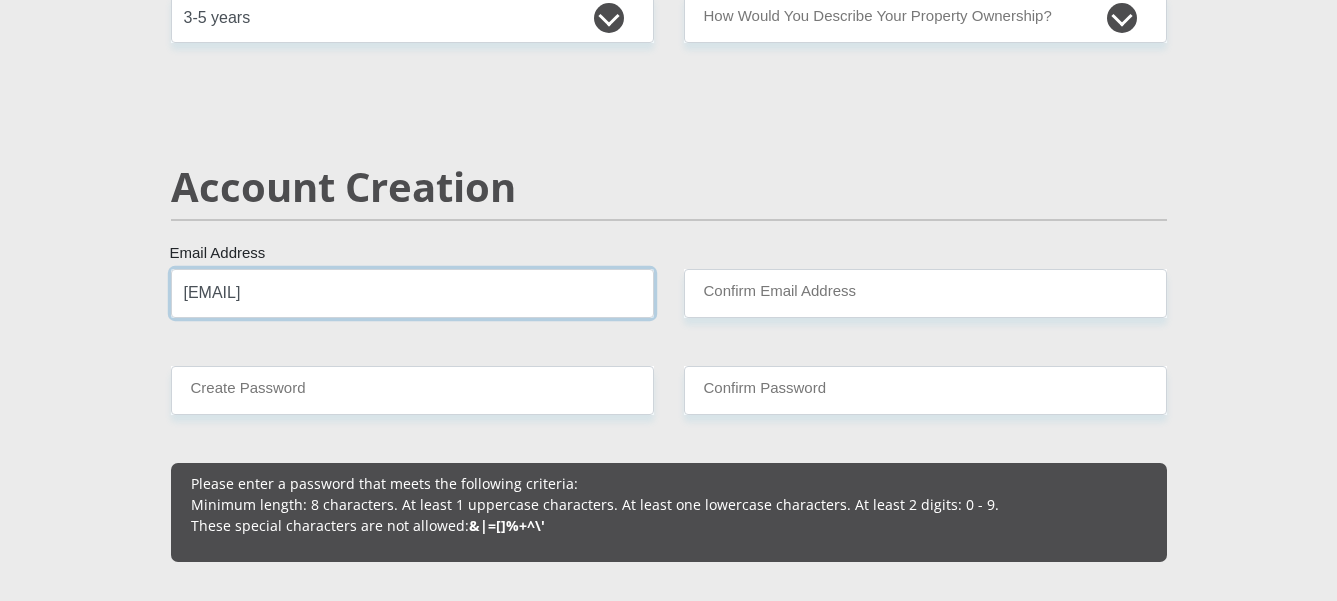 drag, startPoint x: 425, startPoint y: 292, endPoint x: 83, endPoint y: 292, distance: 342 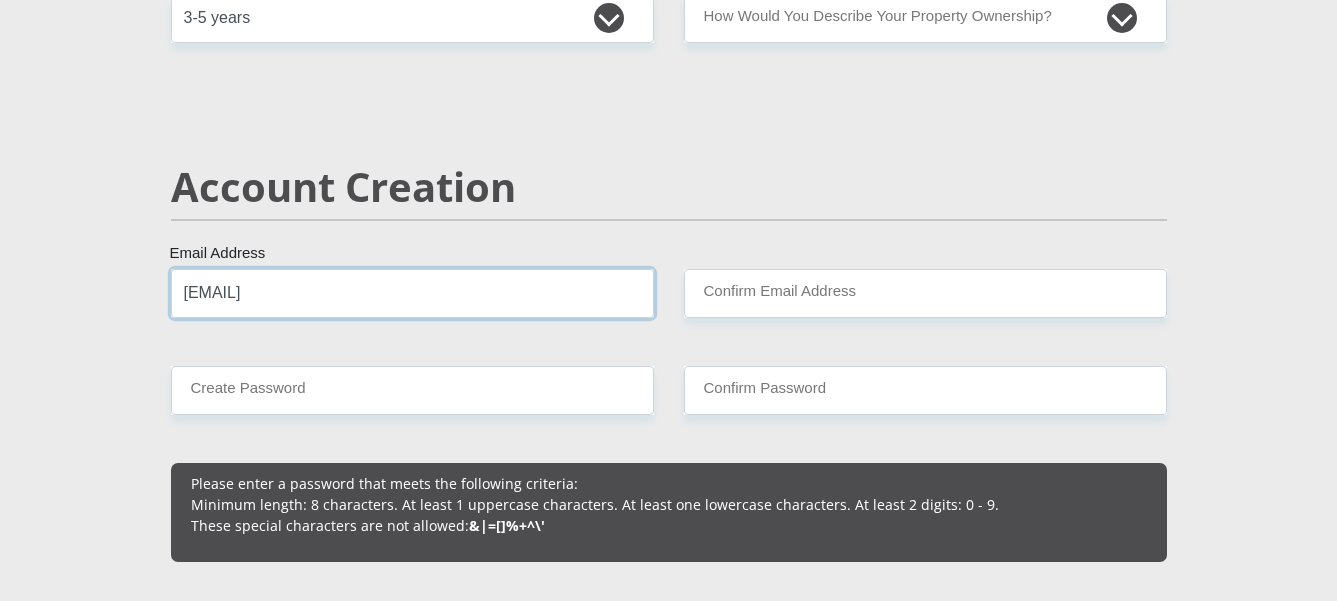 type on "[EMAIL]" 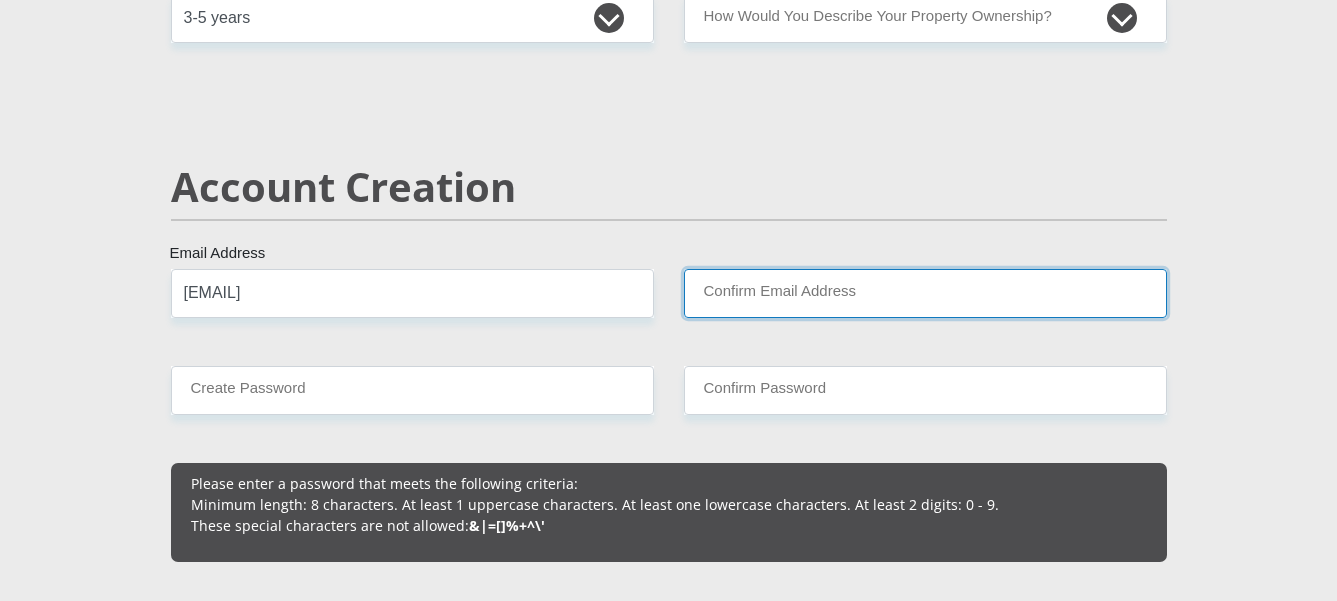 click on "Confirm Email Address" at bounding box center (925, 293) 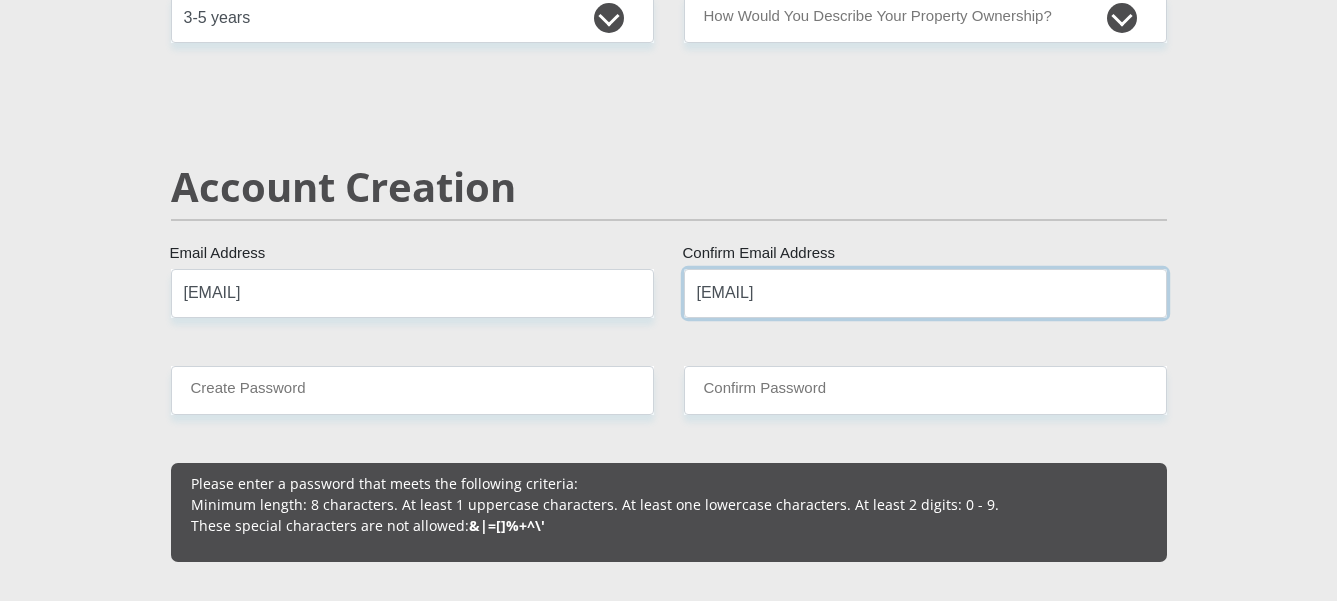 type on "[EMAIL]" 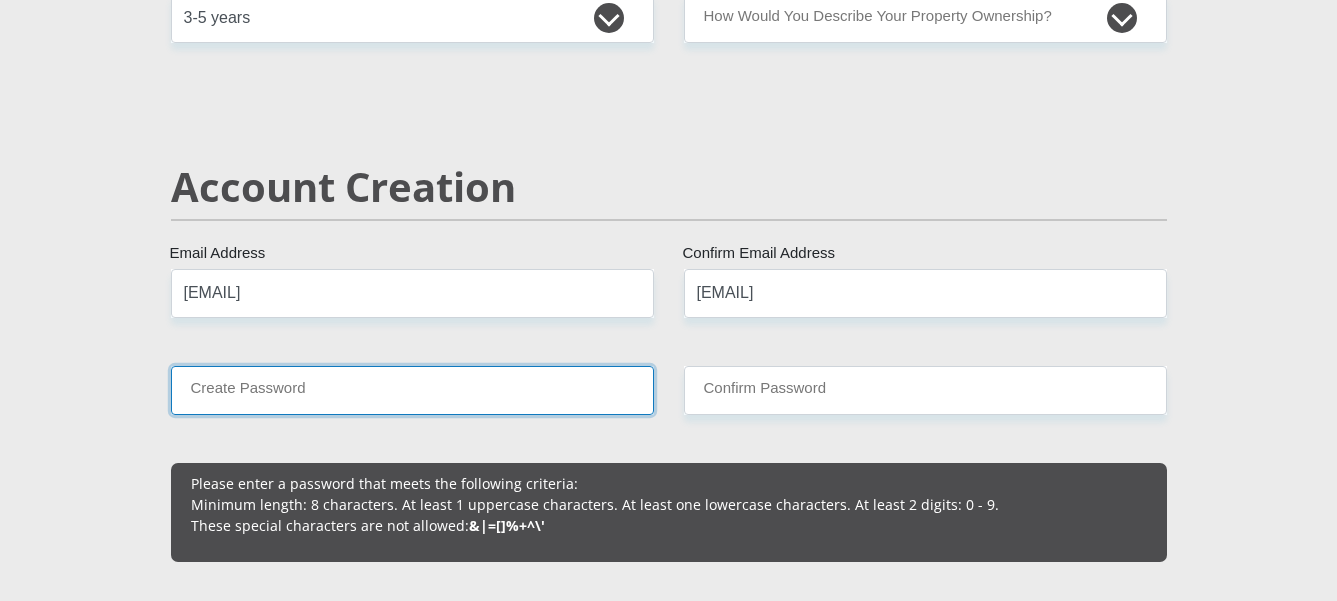 click on "Create Password" at bounding box center [412, 390] 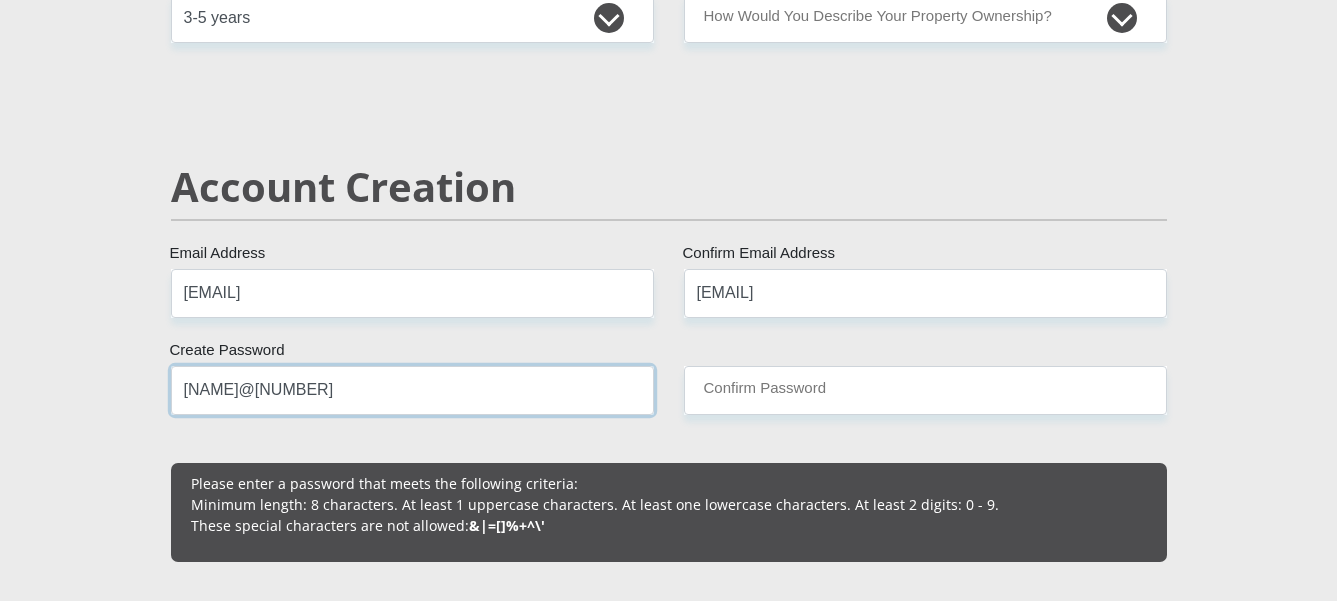 type on "[NAME]@[NUMBER]" 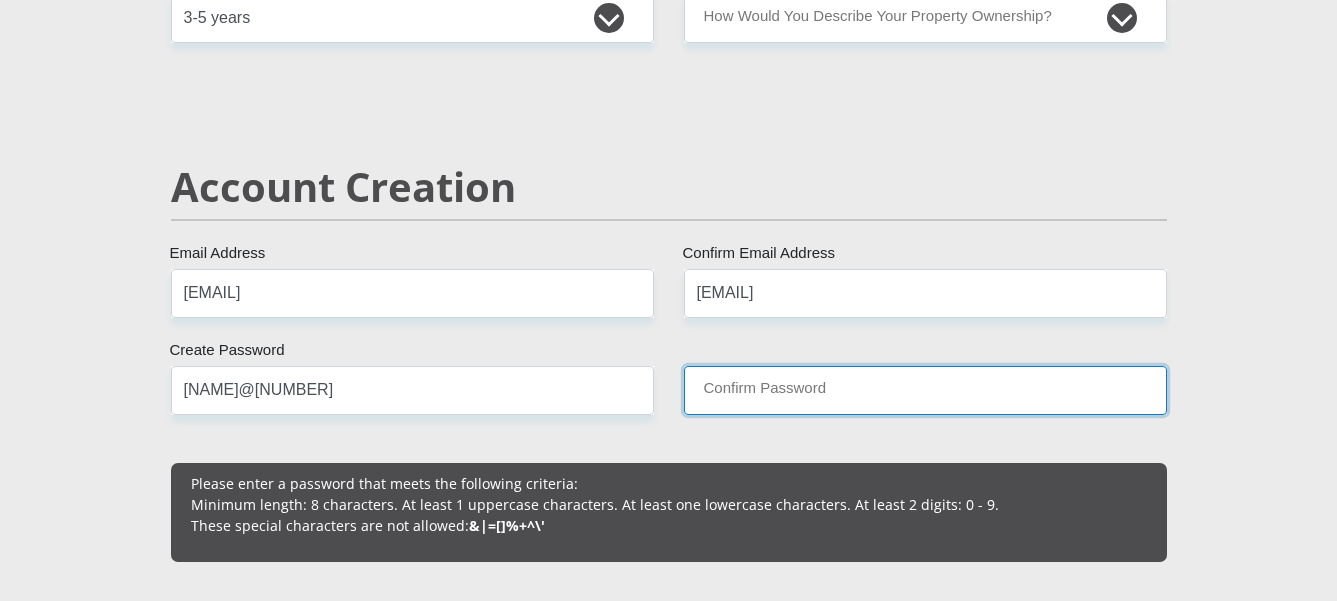 click on "Confirm Password" at bounding box center (925, 390) 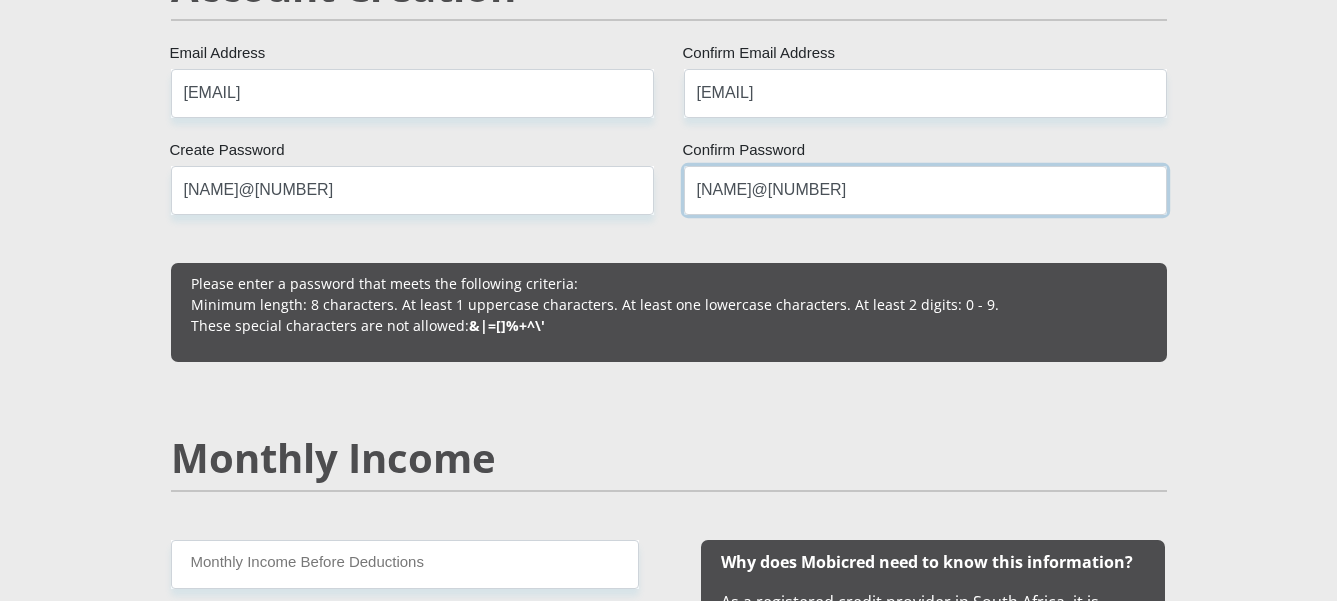 scroll, scrollTop: 1600, scrollLeft: 0, axis: vertical 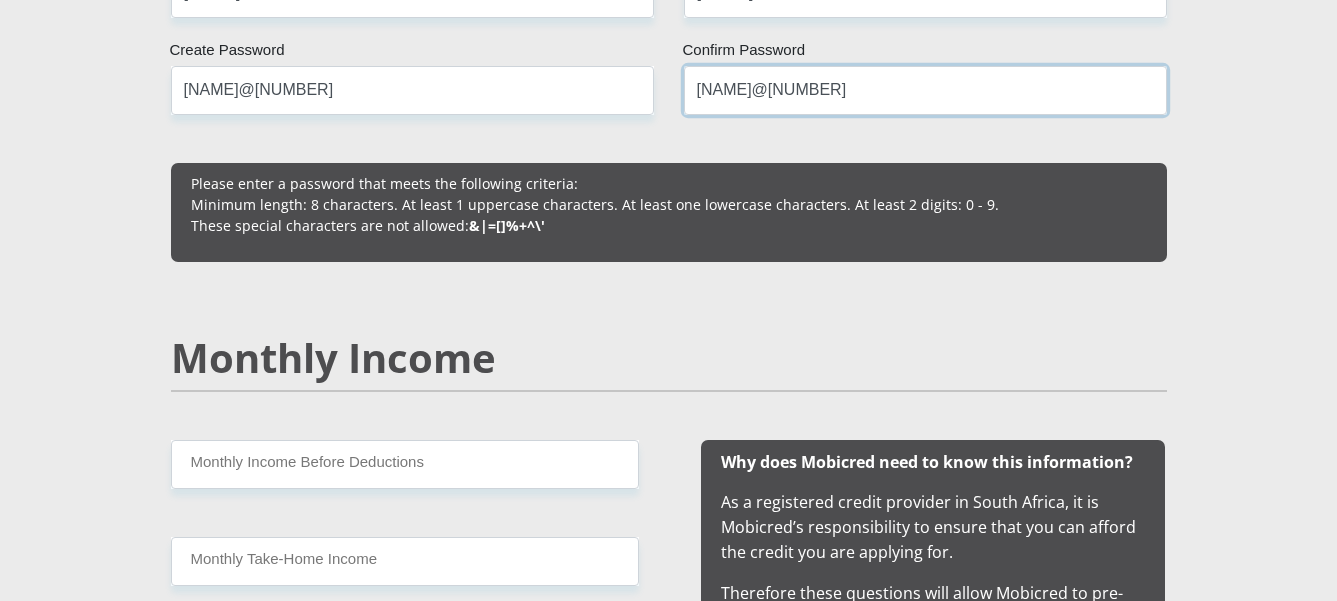 type on "[NAME]@[NUMBER]" 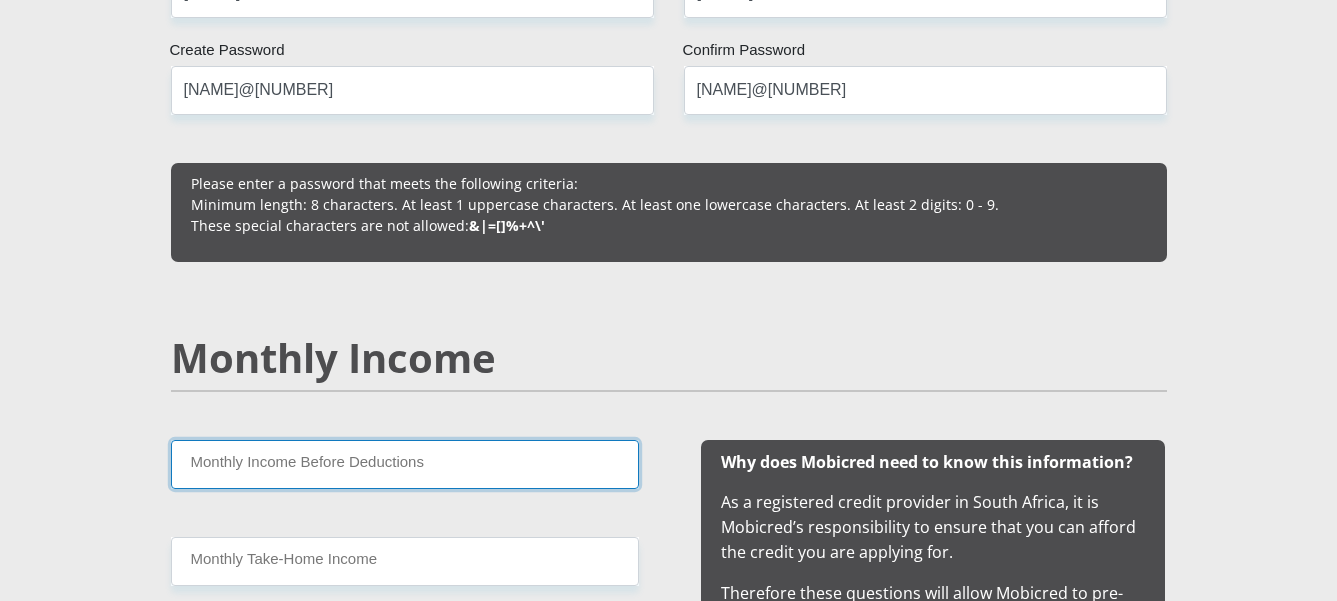 click on "Monthly Income Before Deductions" at bounding box center (405, 464) 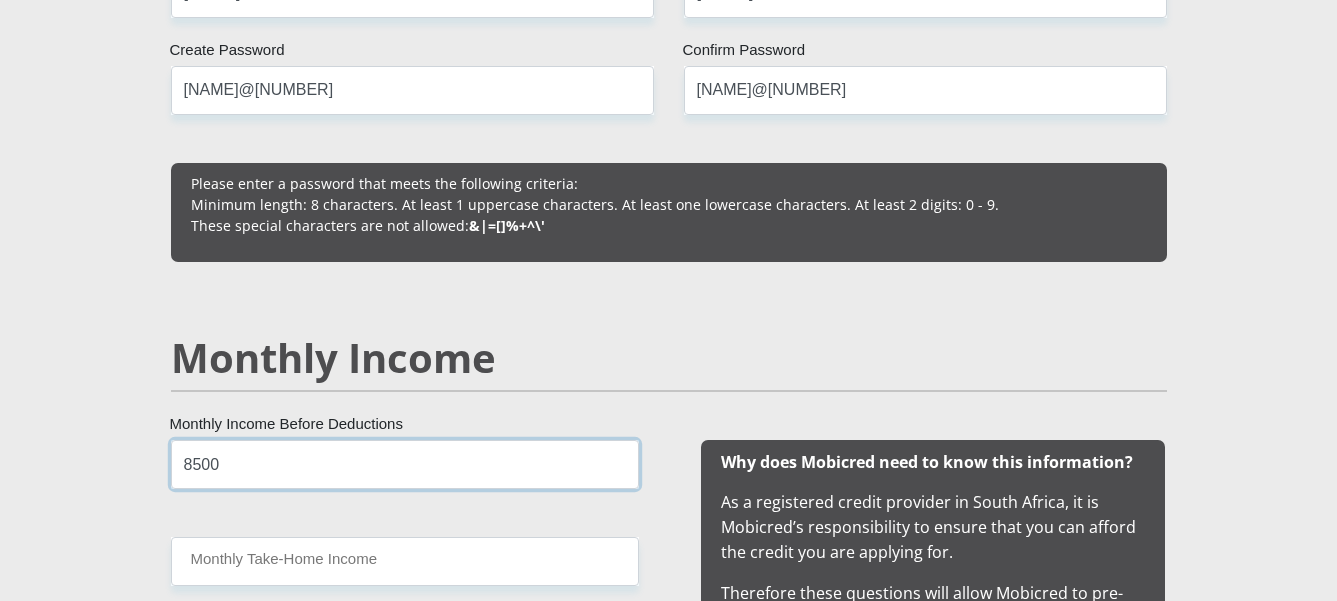 type on "8500" 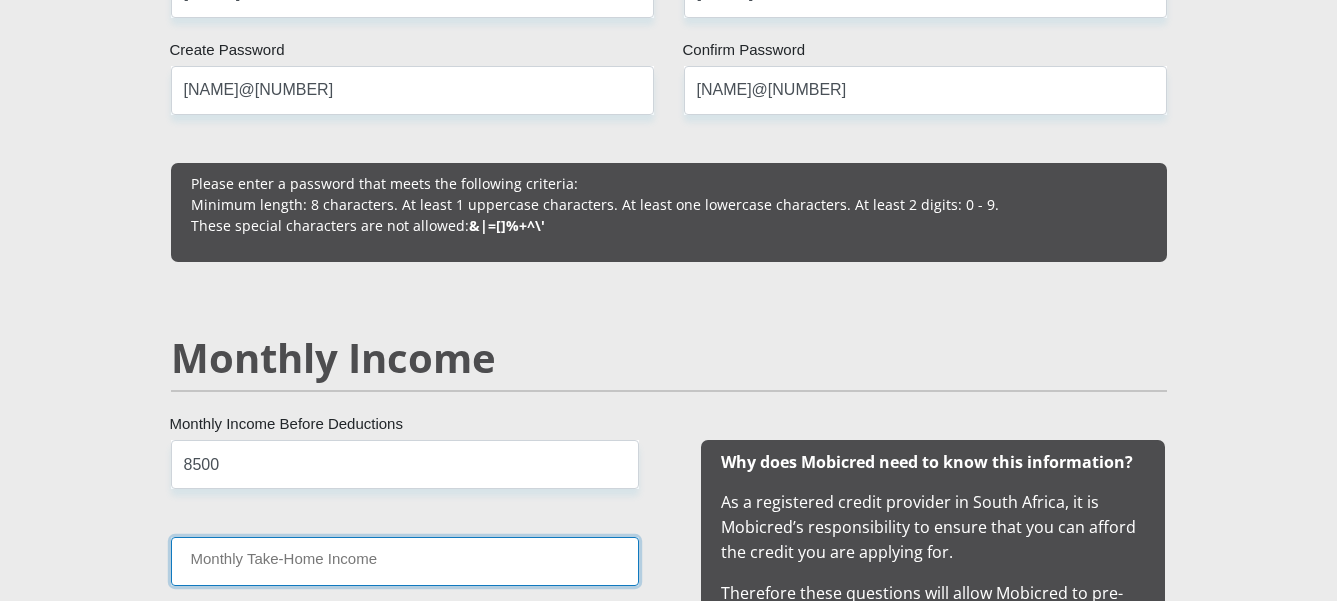 click on "Monthly Take-Home Income" at bounding box center [405, 561] 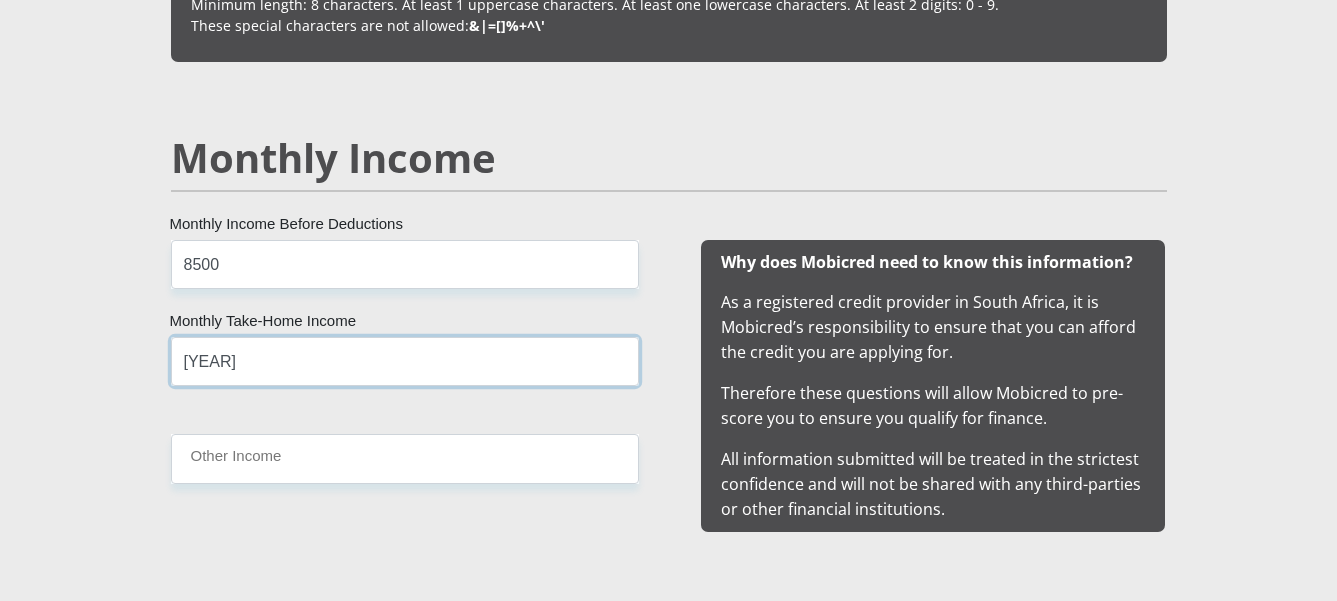 scroll, scrollTop: 1900, scrollLeft: 0, axis: vertical 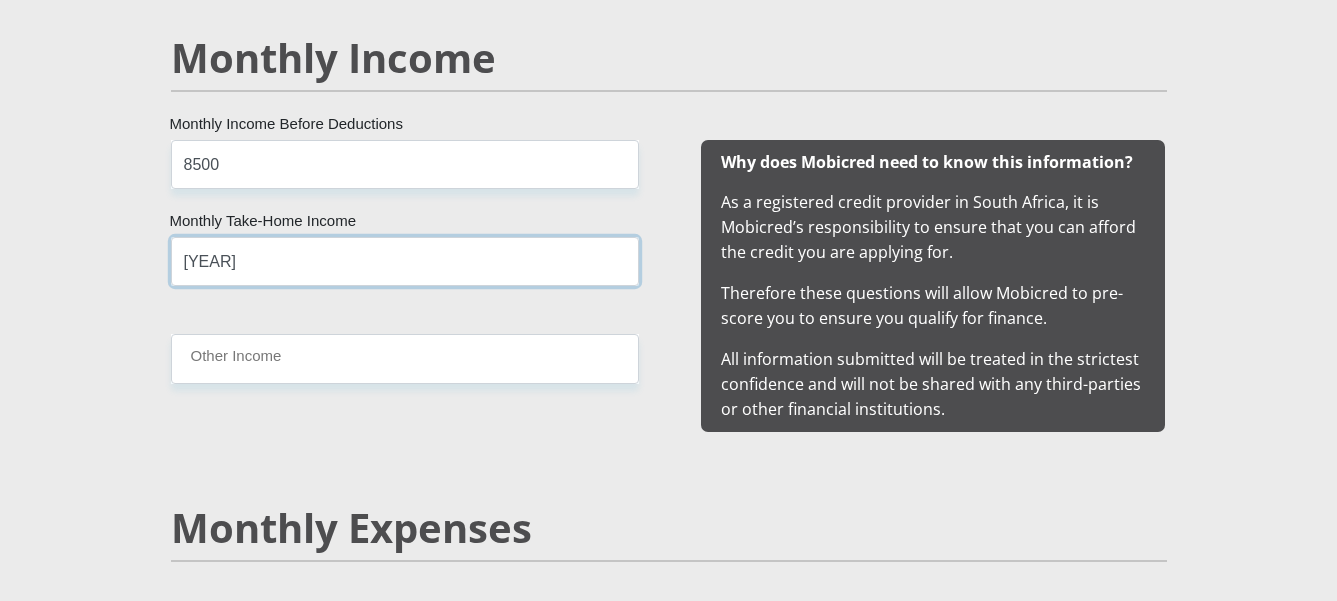 type on "[YEAR]" 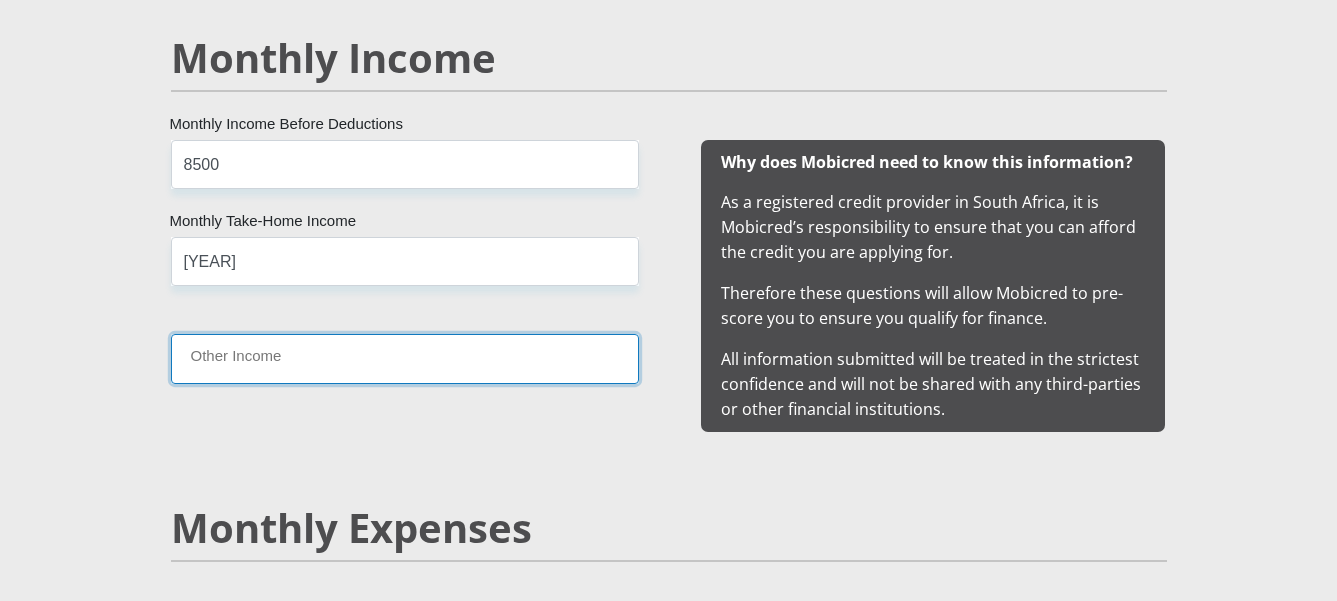click on "Other Income" at bounding box center [405, 358] 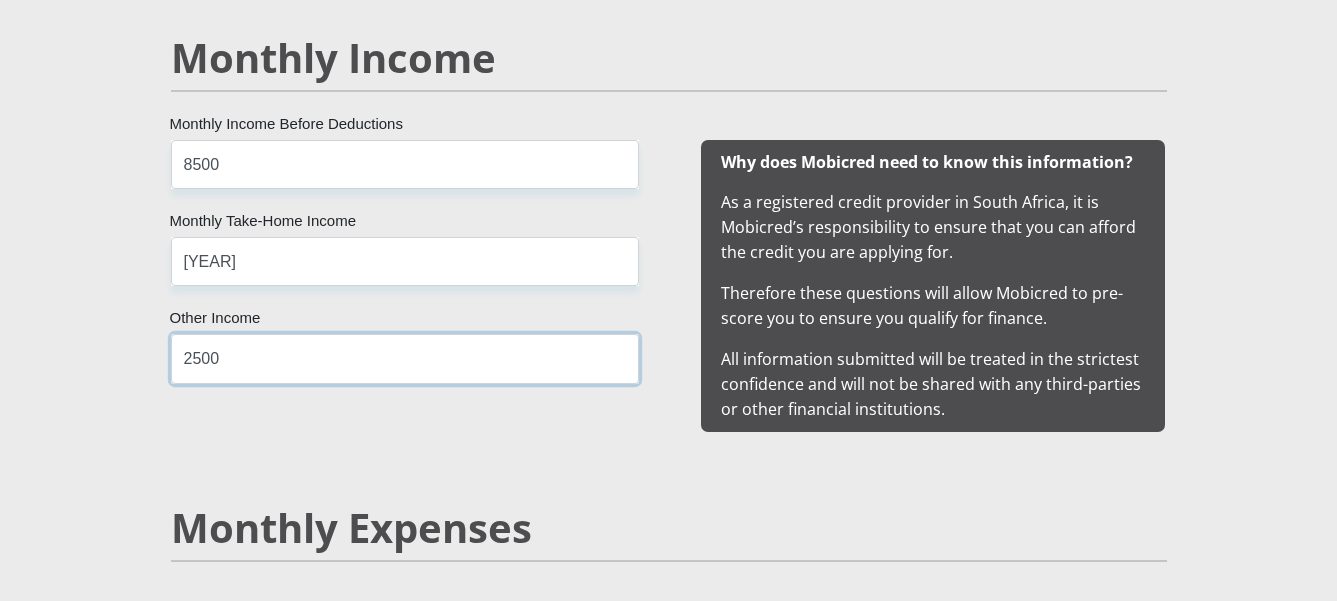 scroll, scrollTop: 2200, scrollLeft: 0, axis: vertical 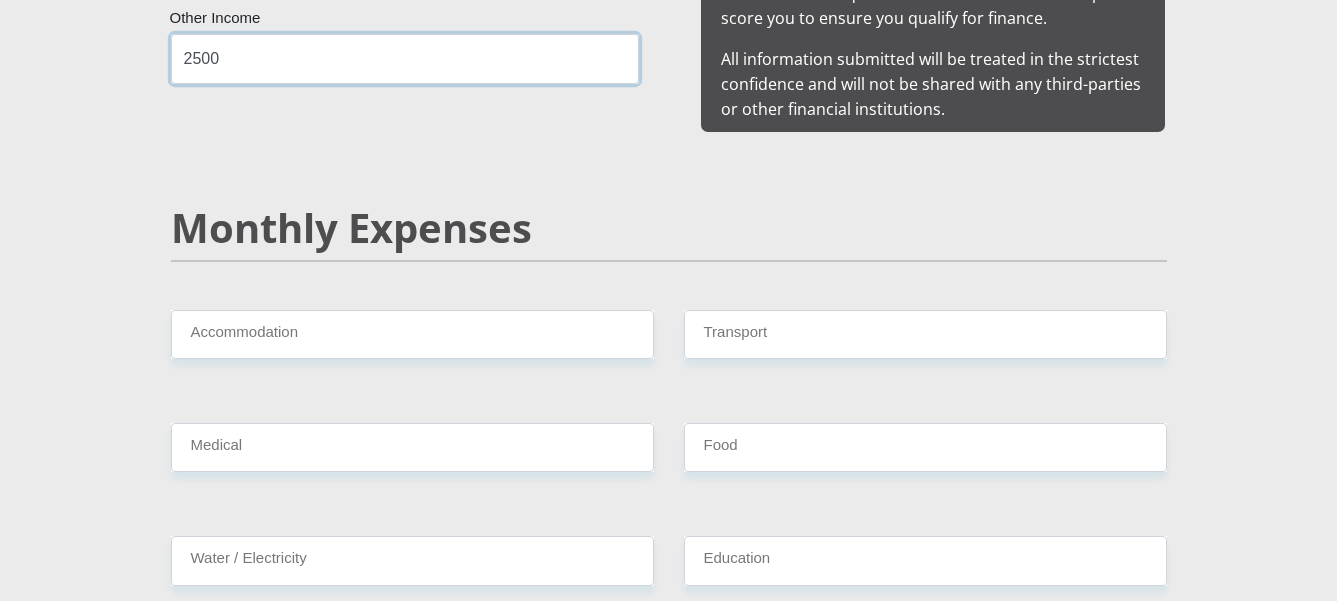 type on "2500" 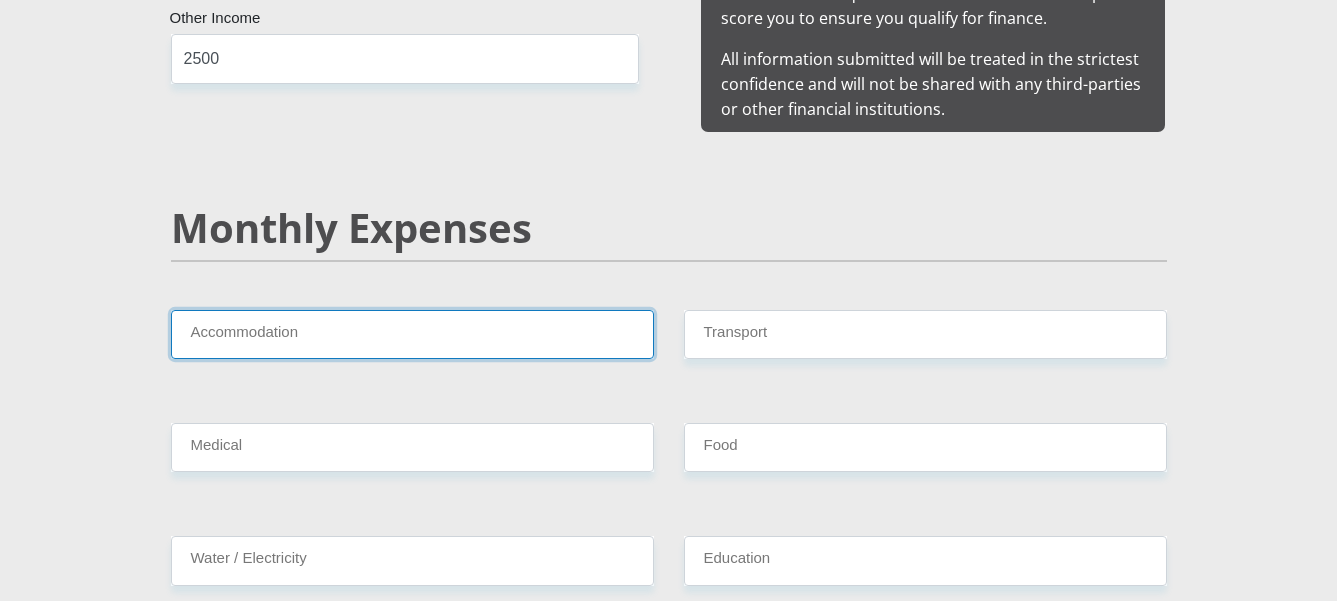 click on "Accommodation" at bounding box center [412, 334] 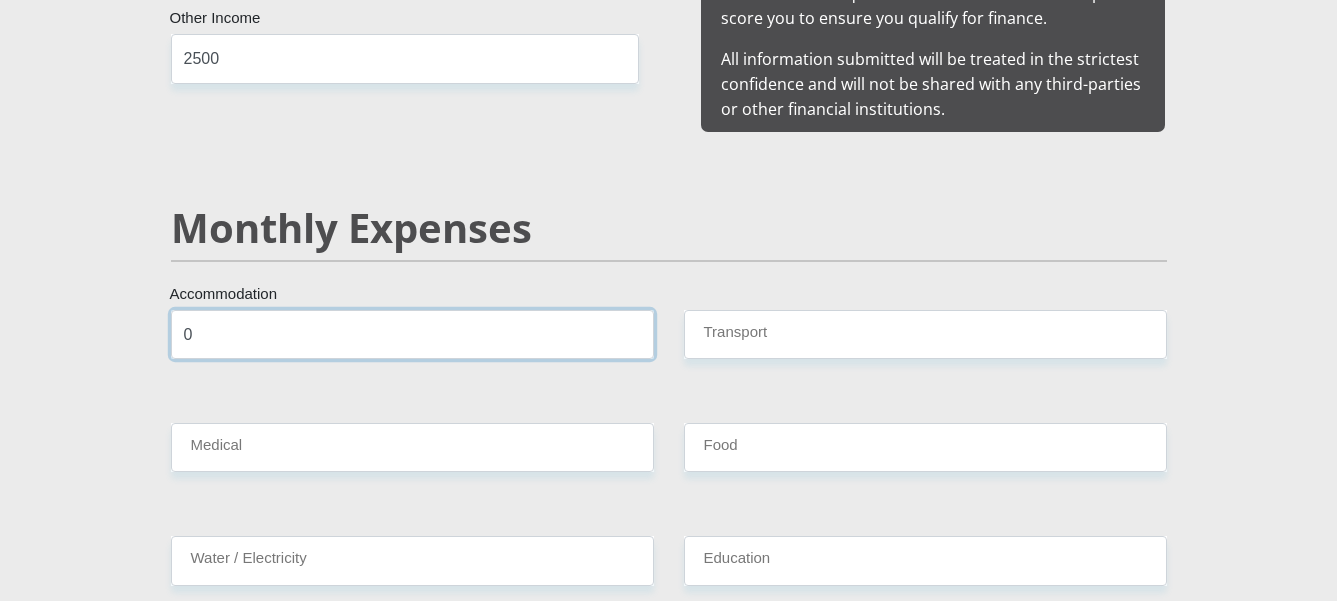 type on "0" 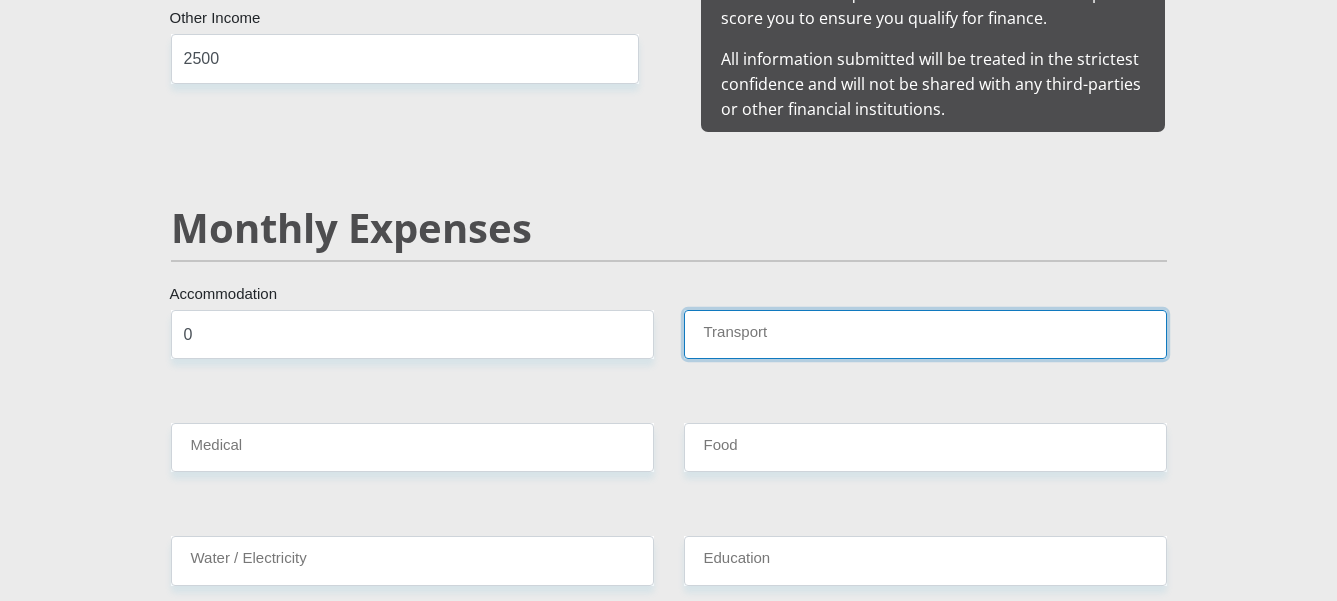 click on "Transport" at bounding box center [925, 334] 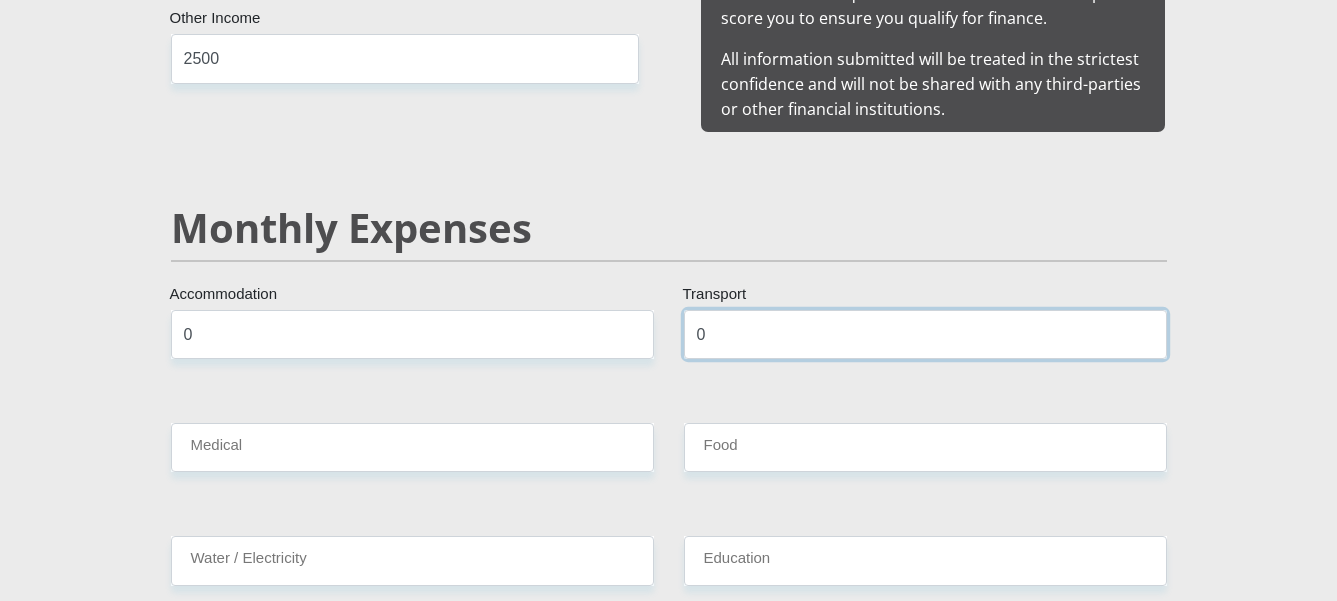 type on "0" 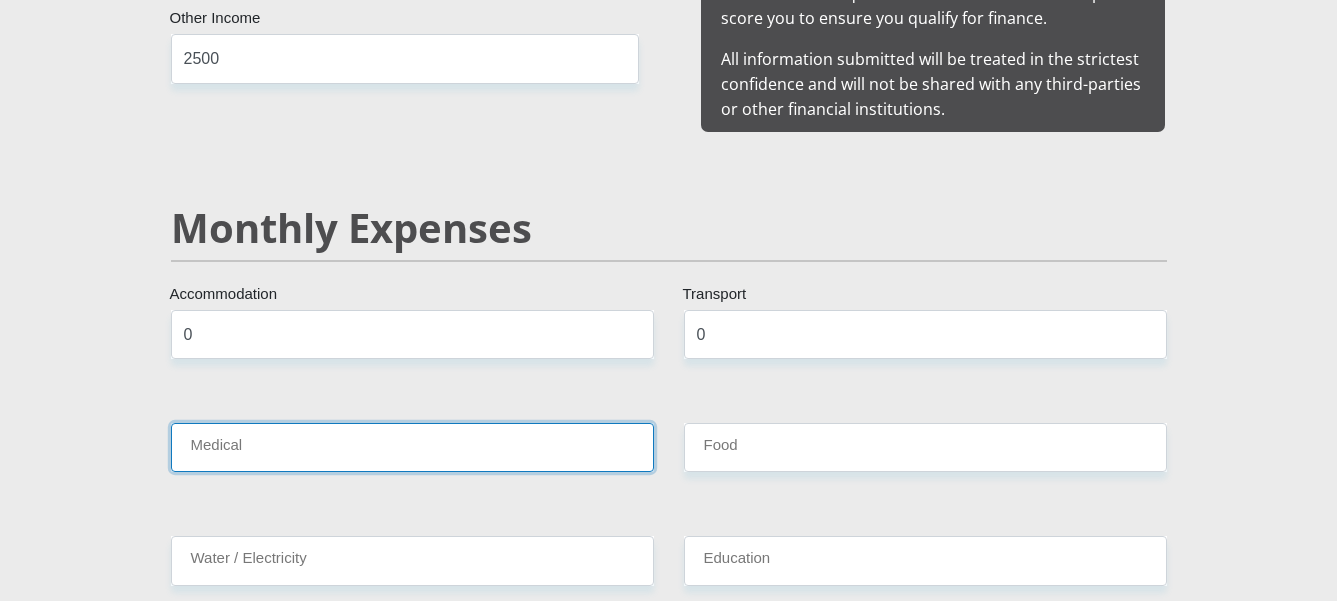 click on "Medical" at bounding box center (412, 447) 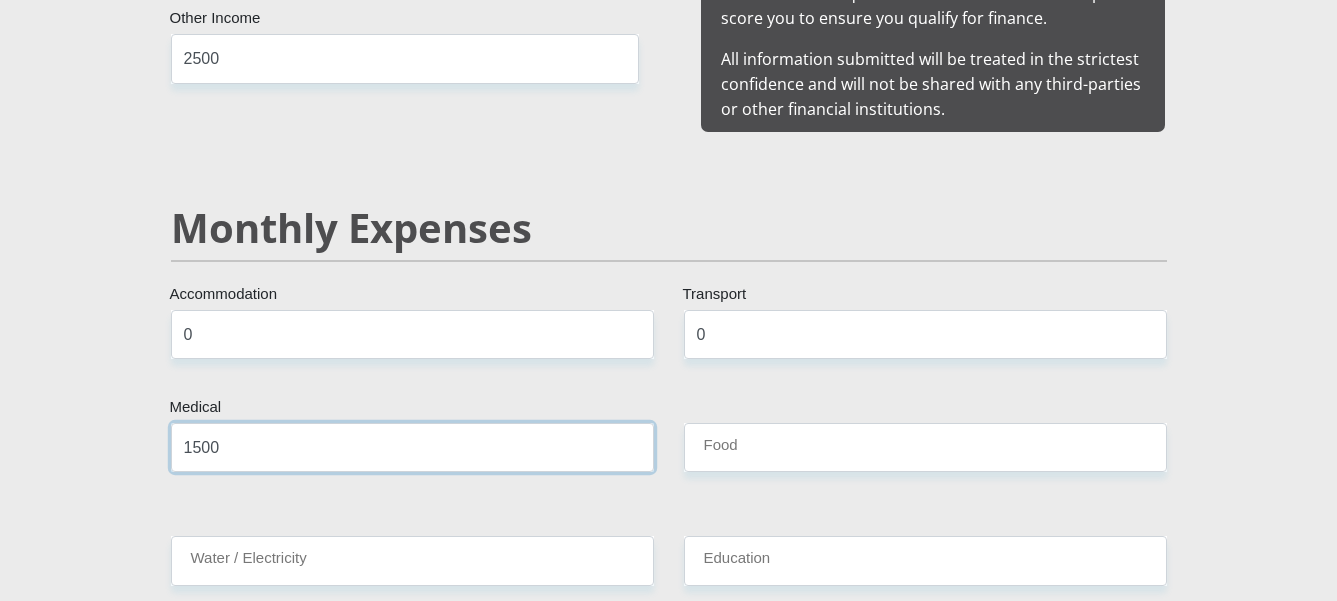 type on "1500" 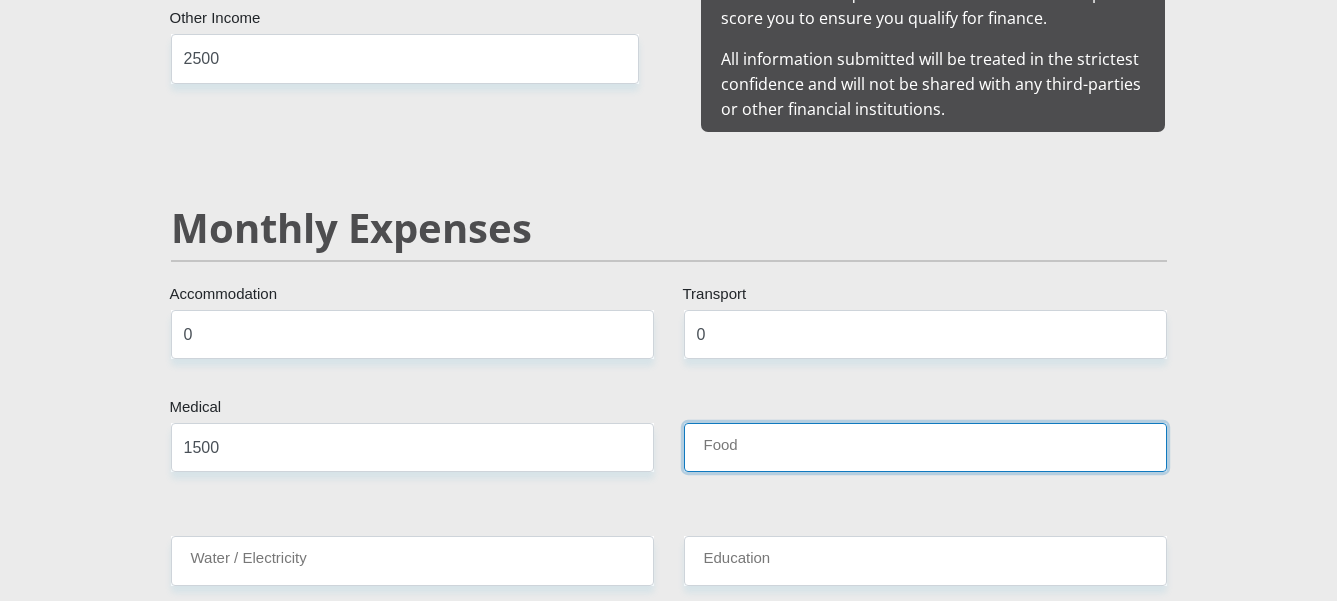 click on "Food" at bounding box center [925, 447] 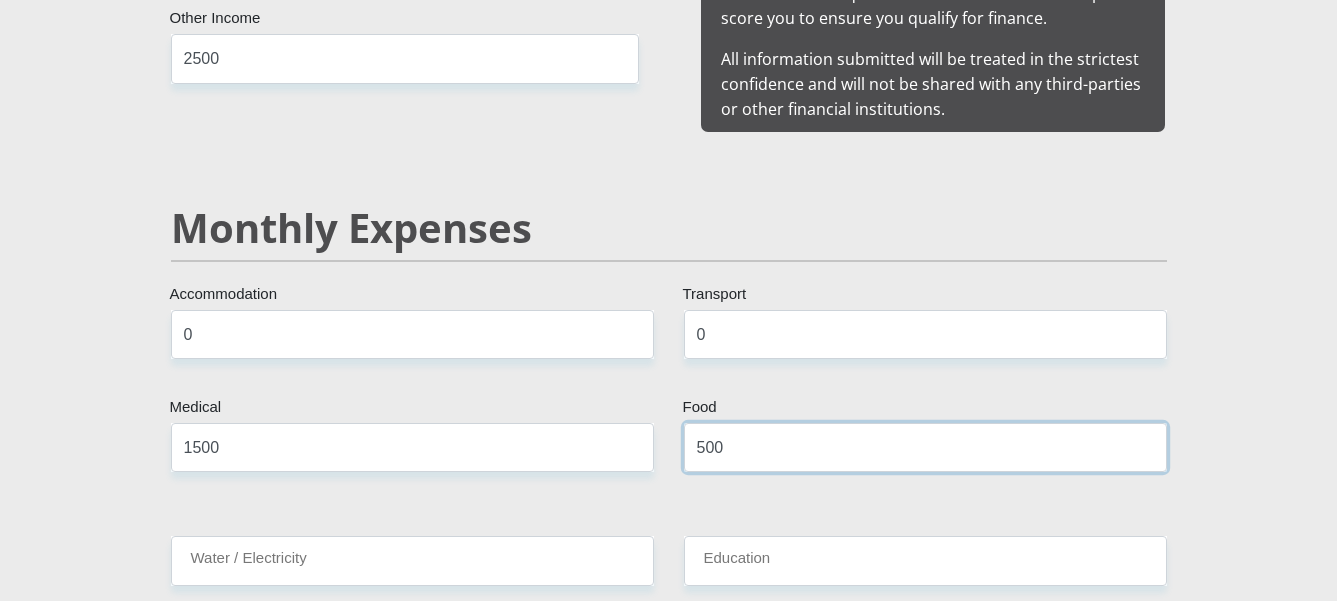 type on "500" 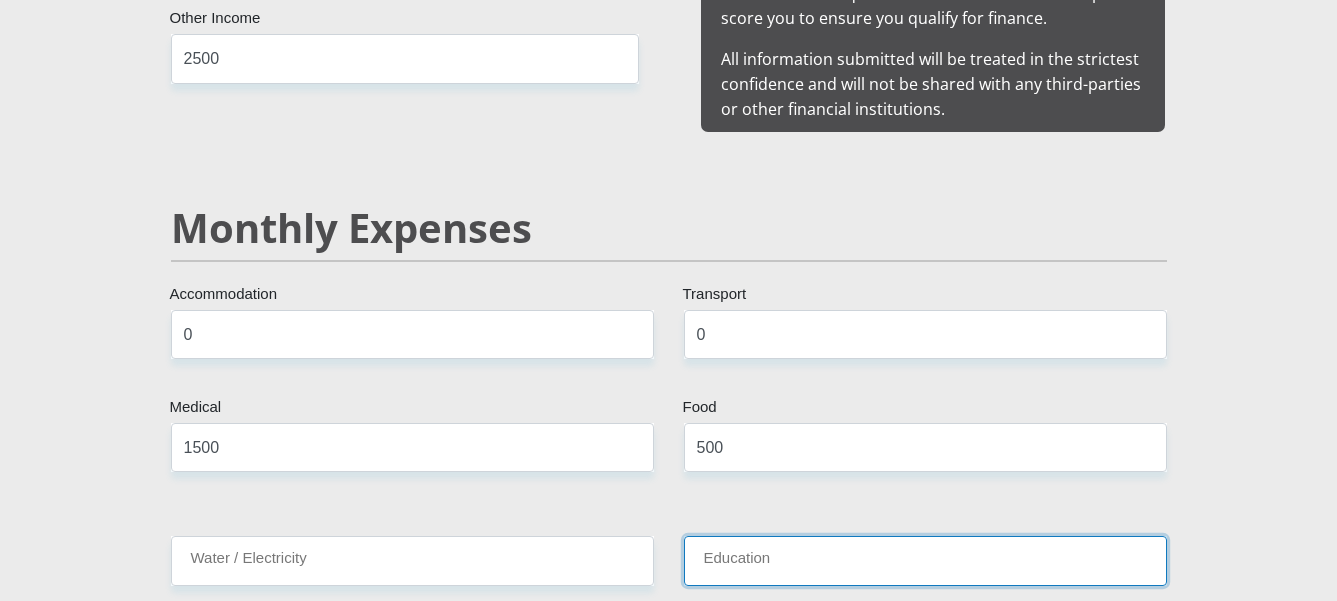 click on "Education" at bounding box center [925, 560] 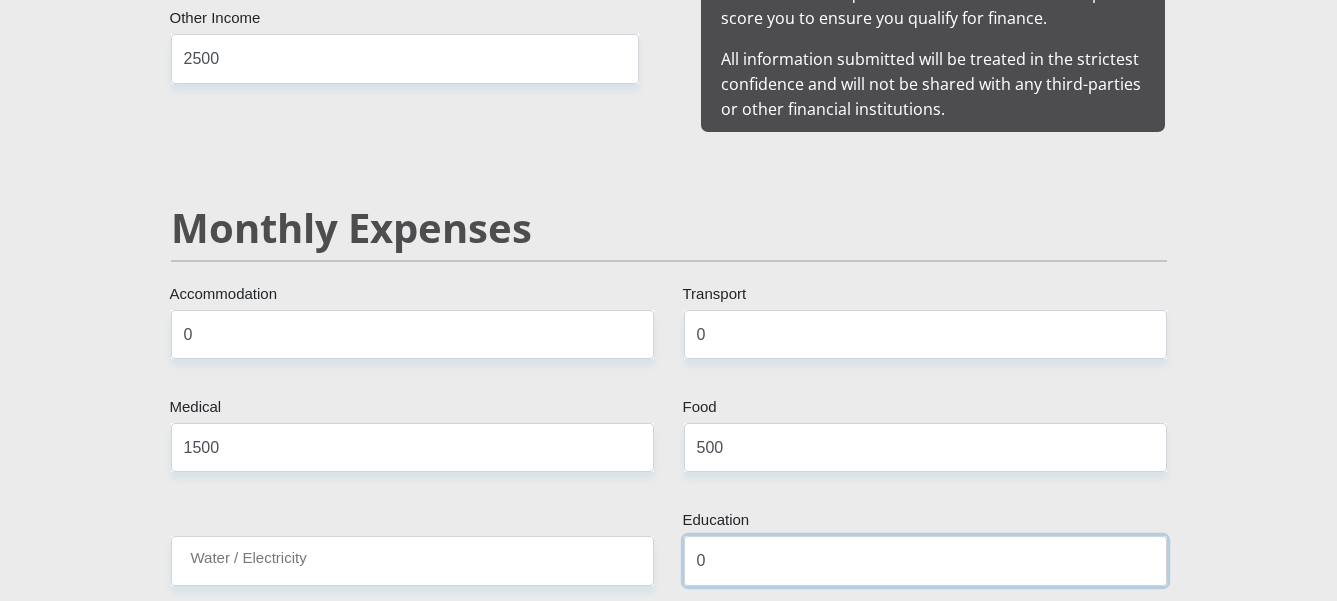 type on "0" 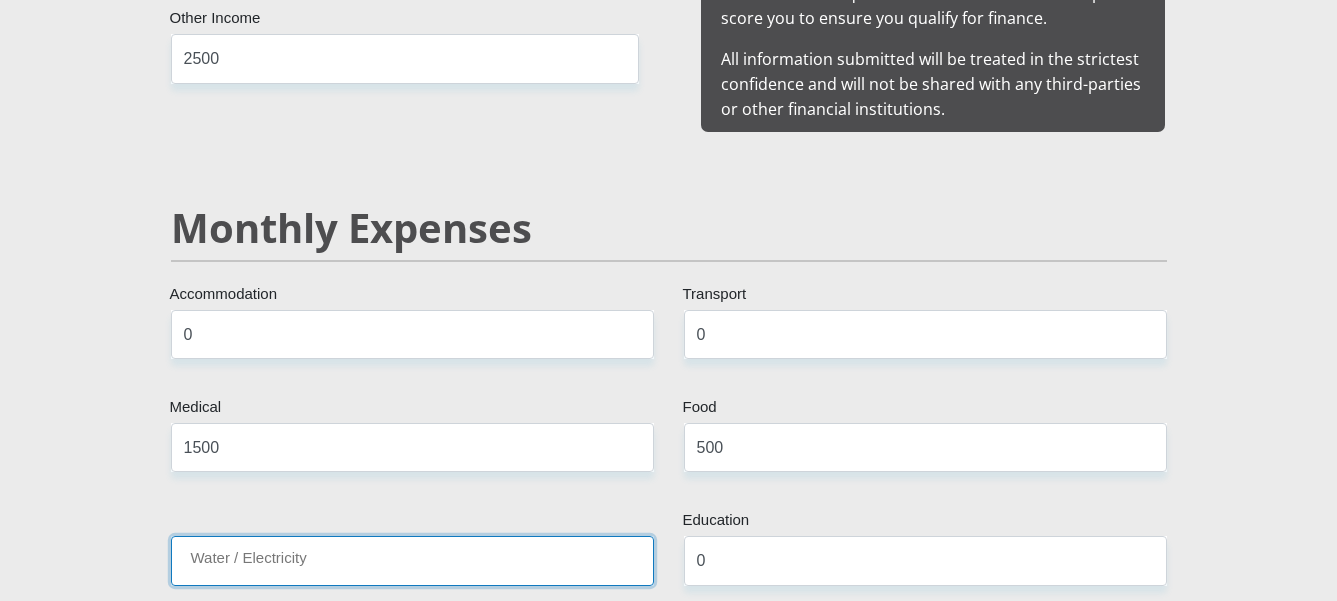 click on "Water / Electricity" at bounding box center [412, 560] 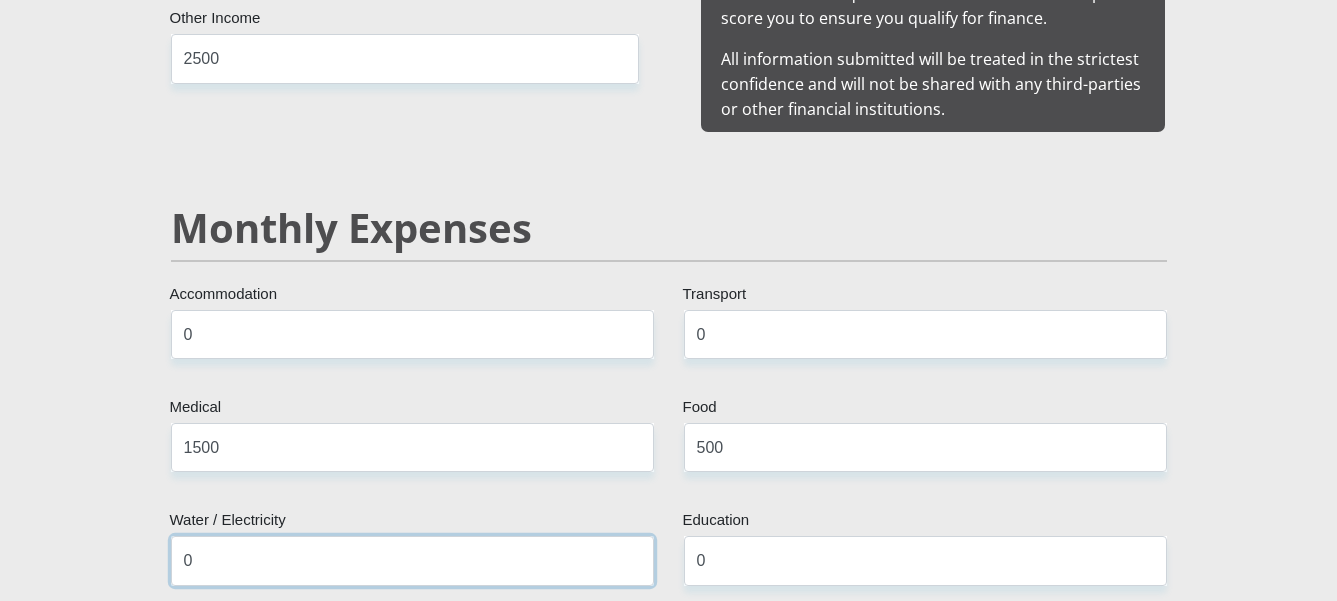 scroll, scrollTop: 2400, scrollLeft: 0, axis: vertical 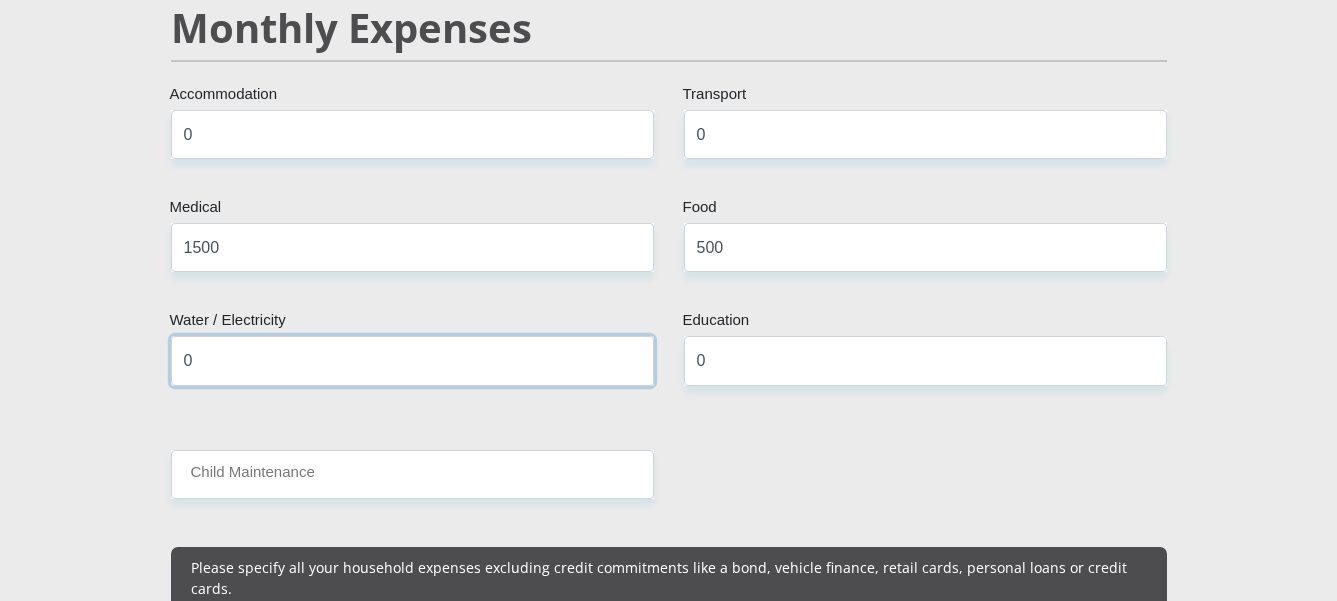type on "0" 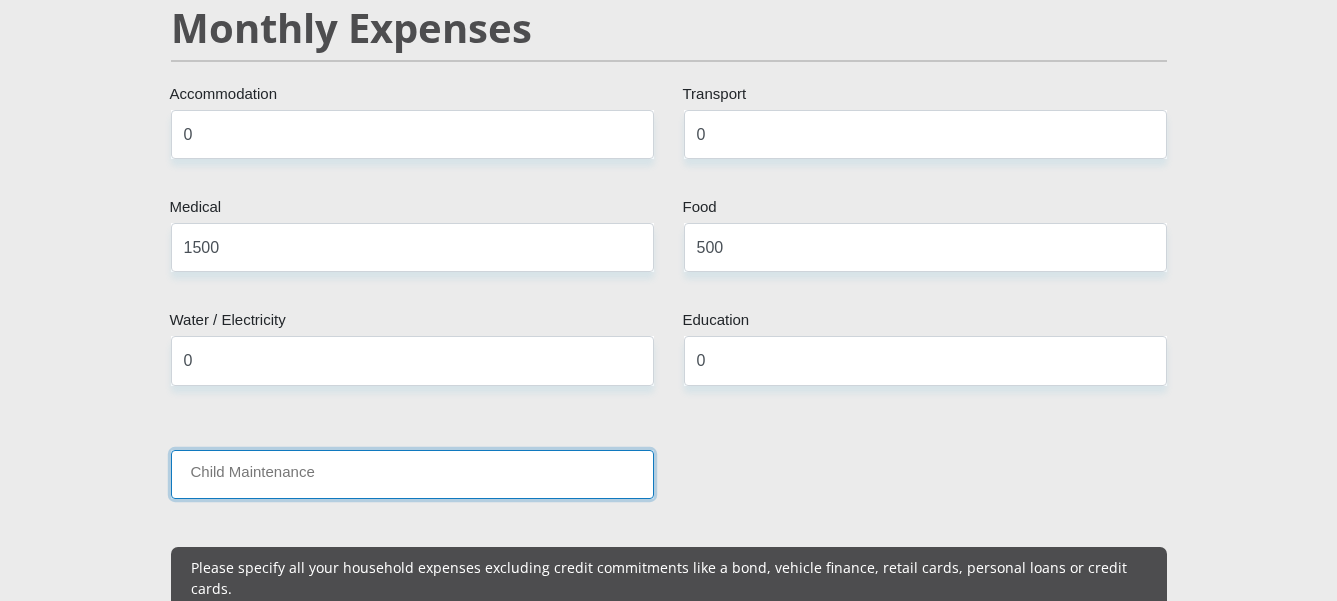 click on "Child Maintenance" at bounding box center [412, 474] 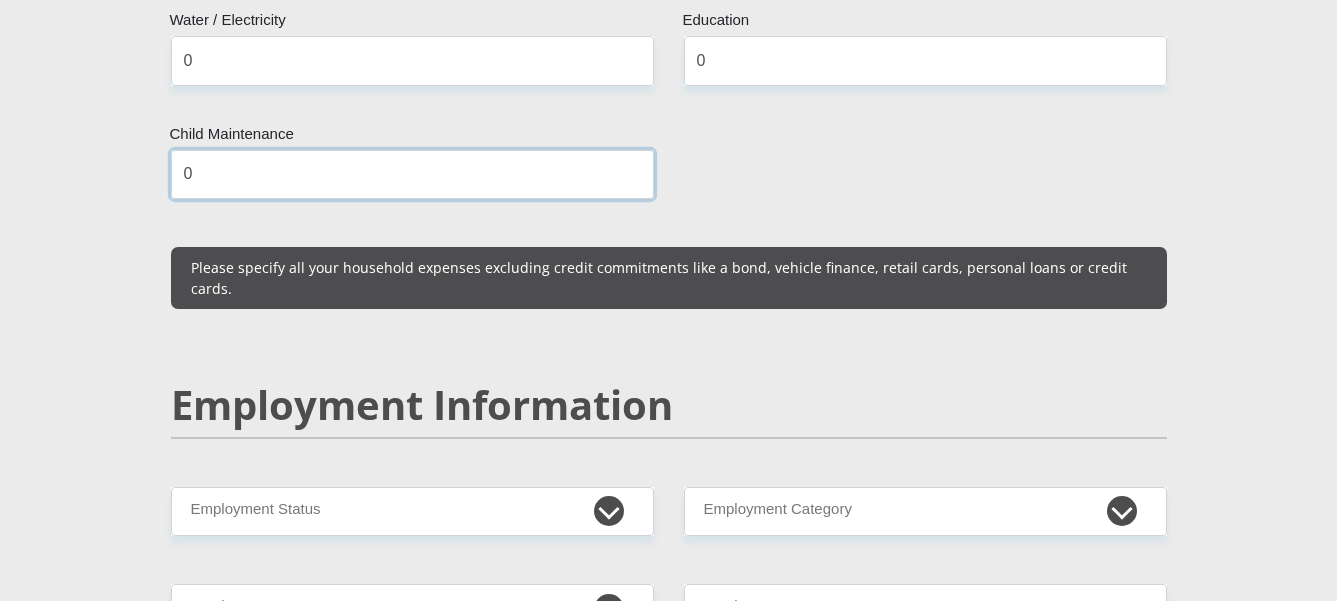 scroll, scrollTop: 3000, scrollLeft: 0, axis: vertical 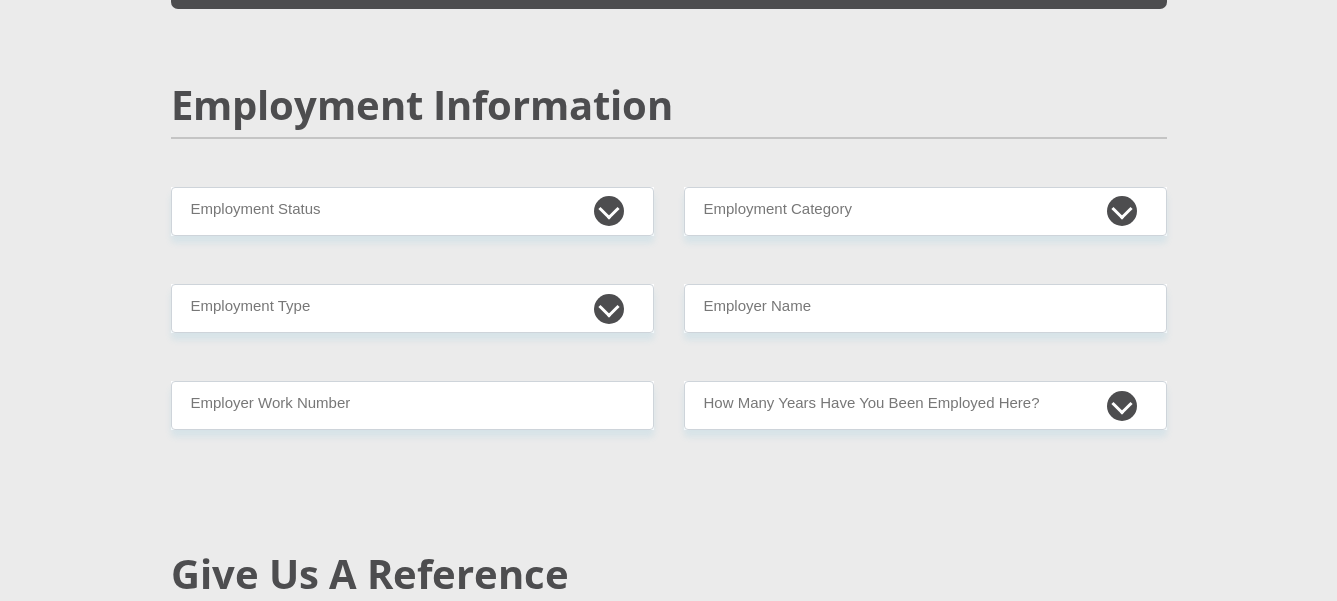 type on "0" 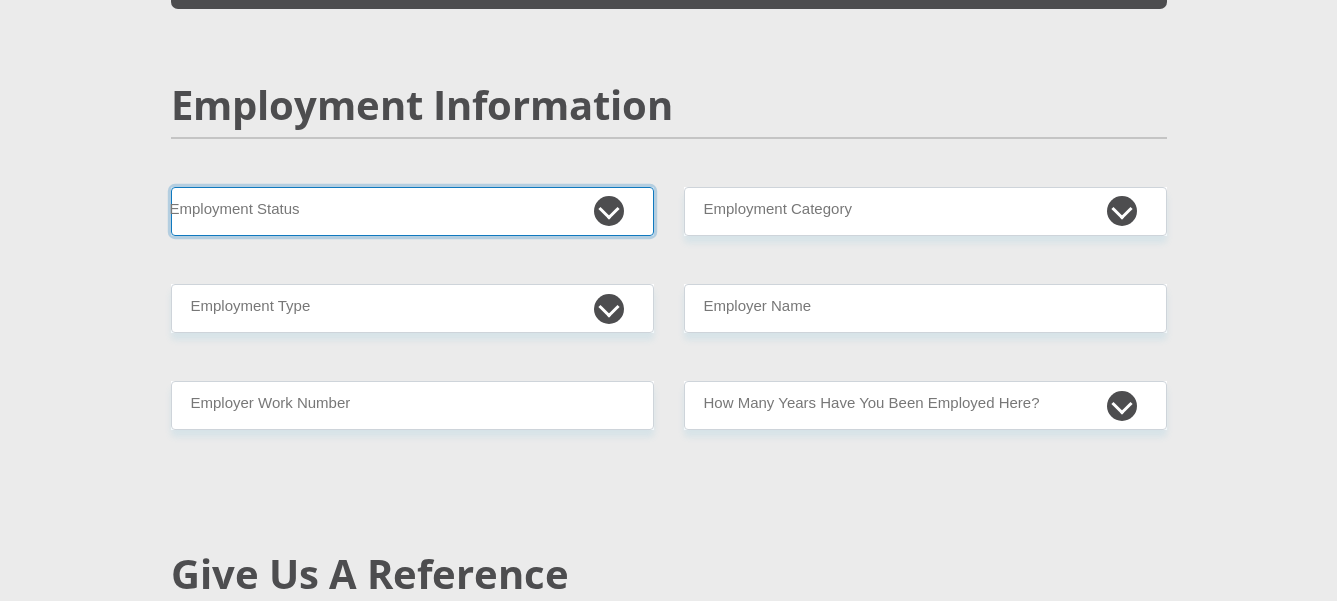 click on "Permanent/Full-time
Part-time/Casual
Contract Worker
Self-Employed
Housewife
Retired
Student
Medically Boarded
Disability
Unemployed" at bounding box center (412, 211) 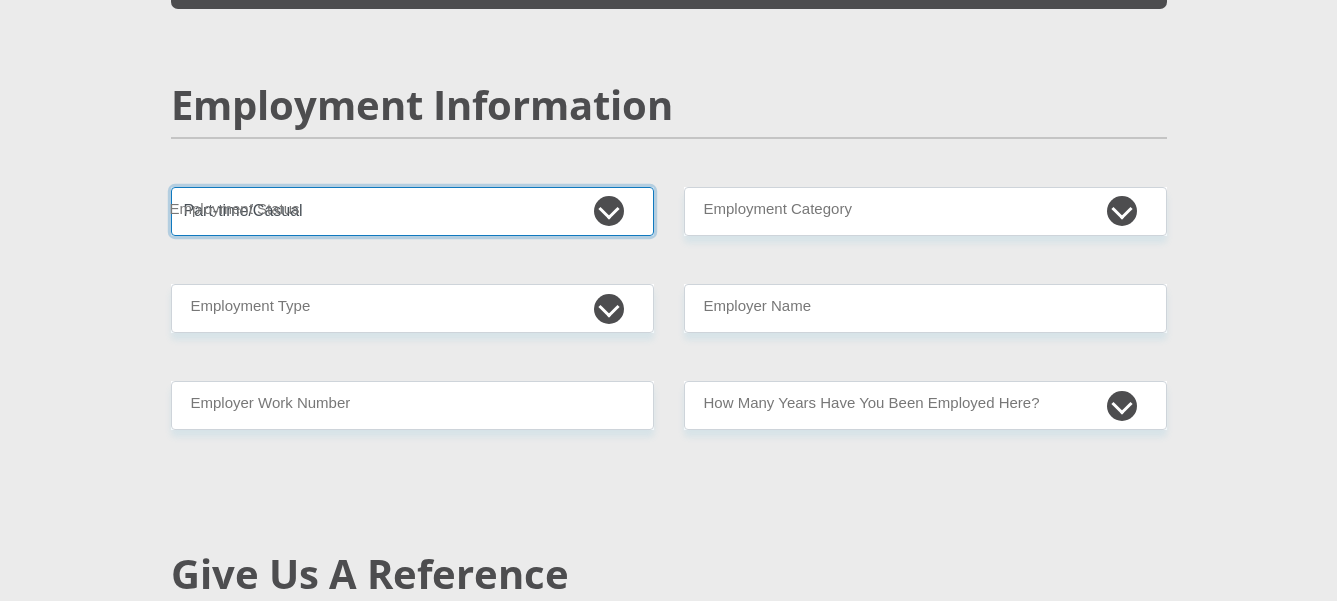 click on "Permanent/Full-time
Part-time/Casual
Contract Worker
Self-Employed
Housewife
Retired
Student
Medically Boarded
Disability
Unemployed" at bounding box center (412, 211) 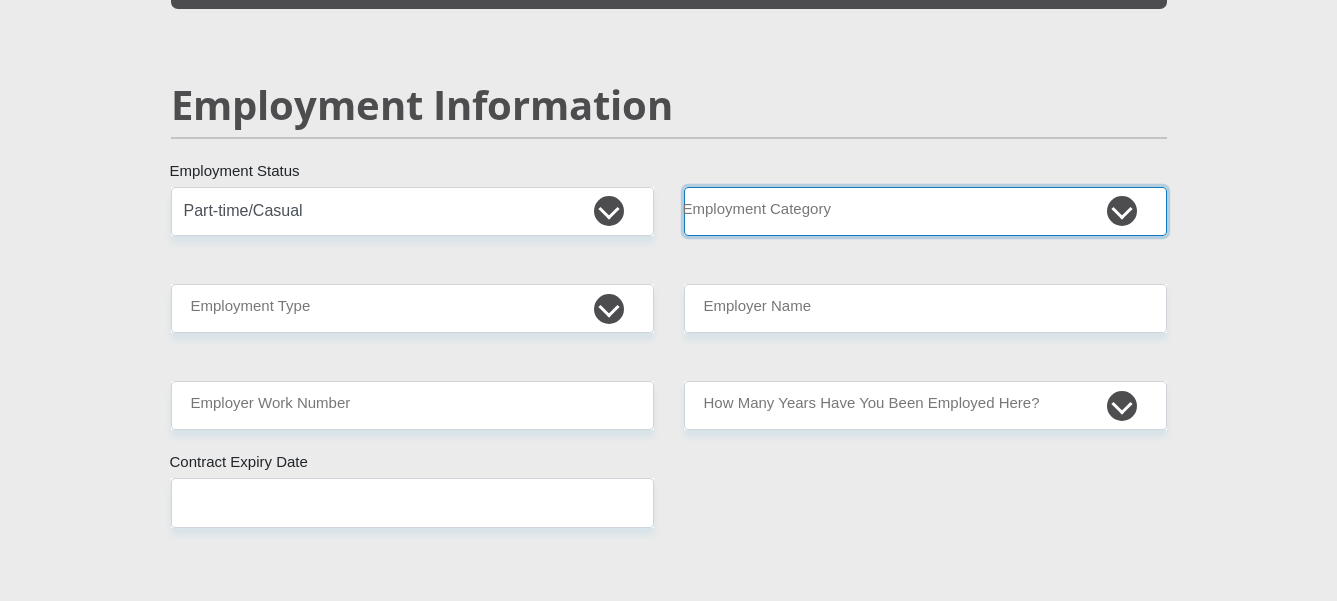 click on "AGRICULTURE
ALCOHOL & TOBACCO
CONSTRUCTION MATERIALS
METALLURGY
EQUIPMENT FOR RENEWABLE ENERGY
SPECIALIZED CONTRACTORS
CAR
GAMING (INCL. INTERNET
OTHER WHOLESALE
UNLICENSED PHARMACEUTICALS
CURRENCY EXCHANGE HOUSES
OTHER FINANCIAL INSTITUTIONS & INSURANCE
REAL ESTATE AGENTS
OIL & GAS
OTHER MATERIALS (E.G. IRON ORE)
PRECIOUS STONES & PRECIOUS METALS
POLITICAL ORGANIZATIONS
RELIGIOUS ORGANIZATIONS(NOT SECTS)
ACTI. HAVING BUSINESS DEAL WITH PUBLIC ADMINISTRATION
LAUNDROMATS" at bounding box center (925, 211) 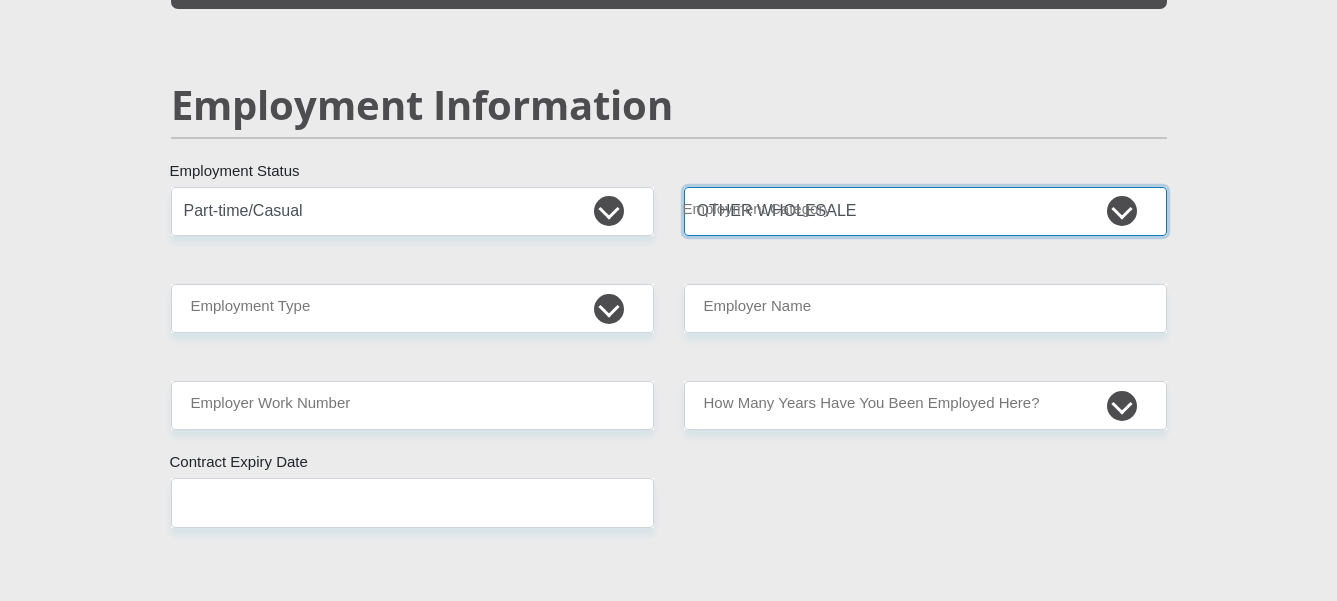 click on "AGRICULTURE
ALCOHOL & TOBACCO
CONSTRUCTION MATERIALS
METALLURGY
EQUIPMENT FOR RENEWABLE ENERGY
SPECIALIZED CONTRACTORS
CAR
GAMING (INCL. INTERNET
OTHER WHOLESALE
UNLICENSED PHARMACEUTICALS
CURRENCY EXCHANGE HOUSES
OTHER FINANCIAL INSTITUTIONS & INSURANCE
REAL ESTATE AGENTS
OIL & GAS
OTHER MATERIALS (E.G. IRON ORE)
PRECIOUS STONES & PRECIOUS METALS
POLITICAL ORGANIZATIONS
RELIGIOUS ORGANIZATIONS(NOT SECTS)
ACTI. HAVING BUSINESS DEAL WITH PUBLIC ADMINISTRATION
LAUNDROMATS" at bounding box center (925, 211) 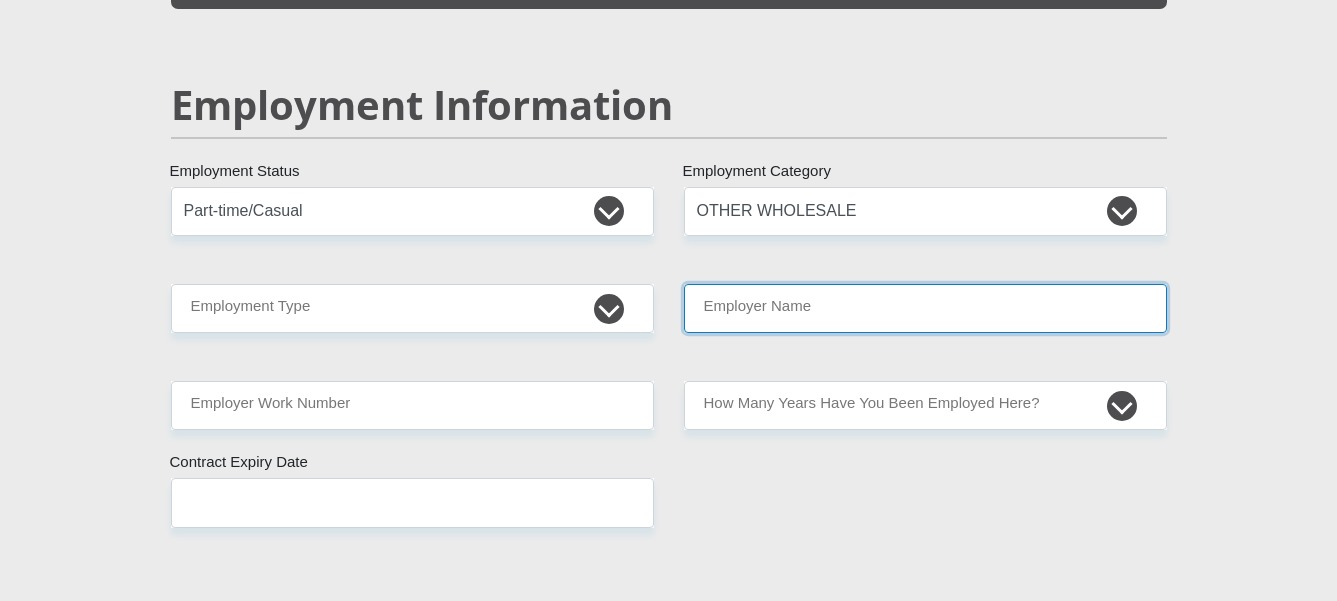 click on "Employer Name" at bounding box center (925, 308) 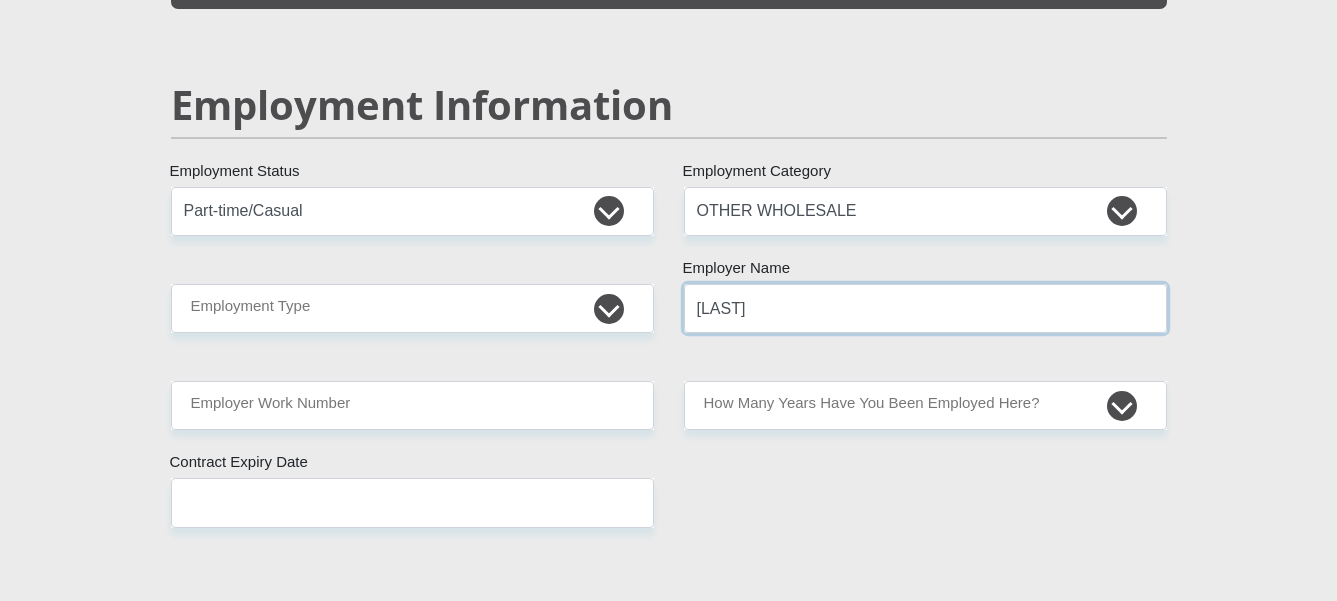 type on "[LAST]" 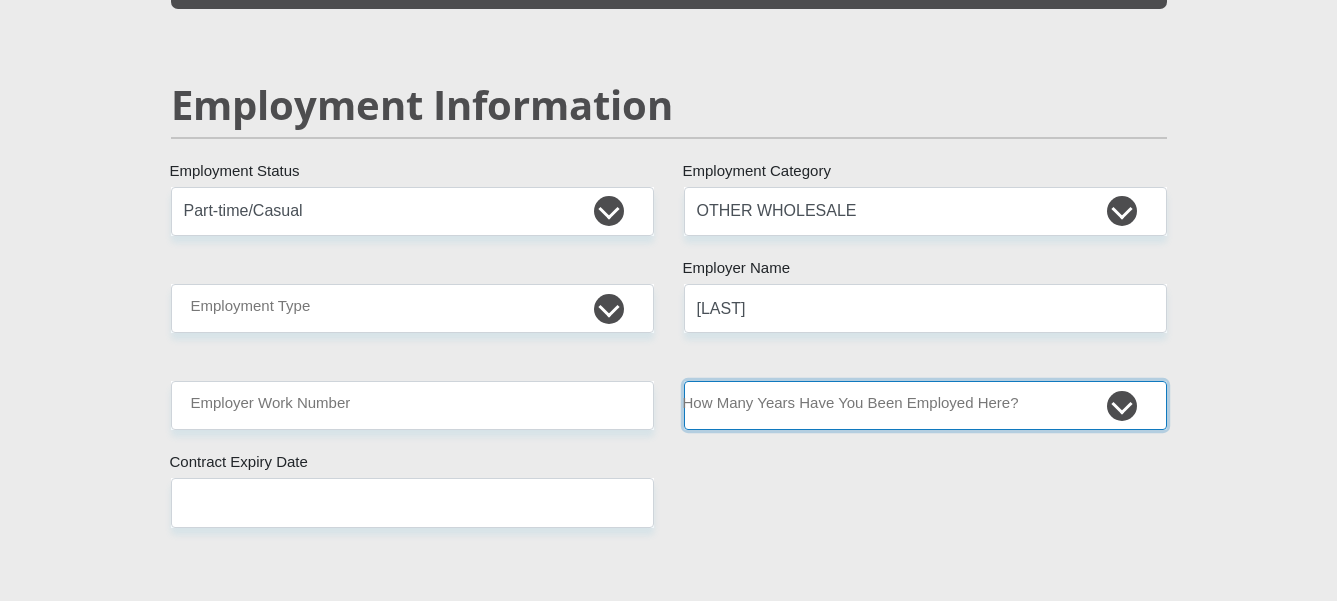 click on "less than 1 year
1-3 years
3-5 years
5+ years" at bounding box center (925, 405) 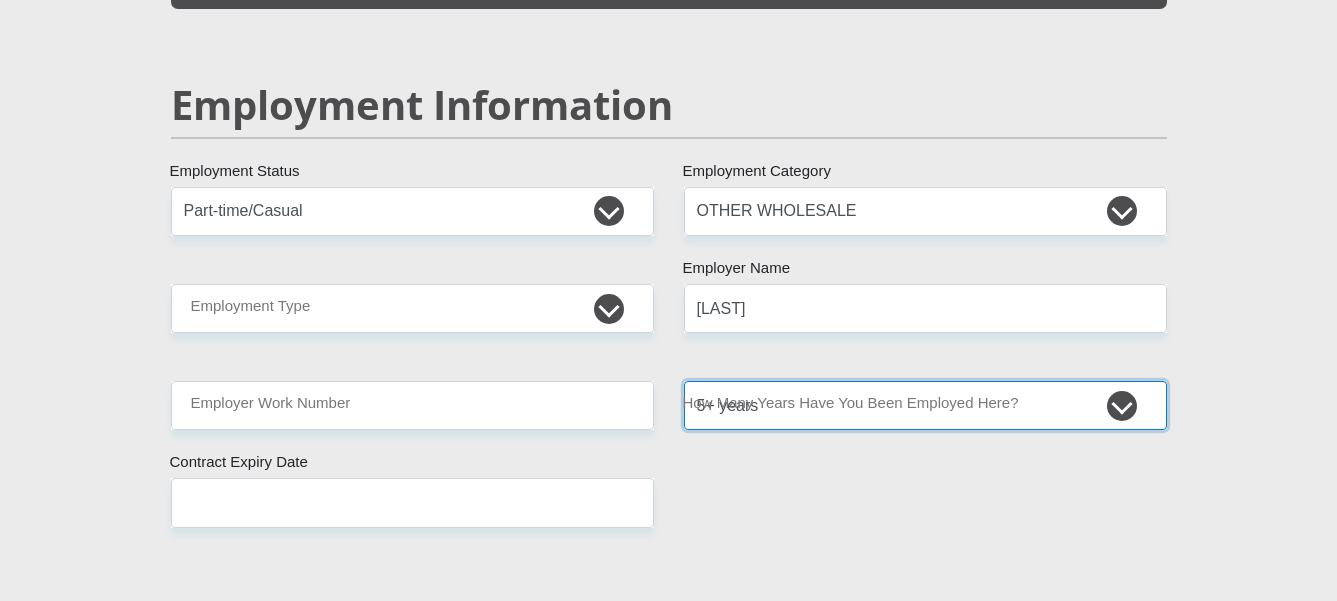 click on "less than 1 year
1-3 years
3-5 years
5+ years" at bounding box center [925, 405] 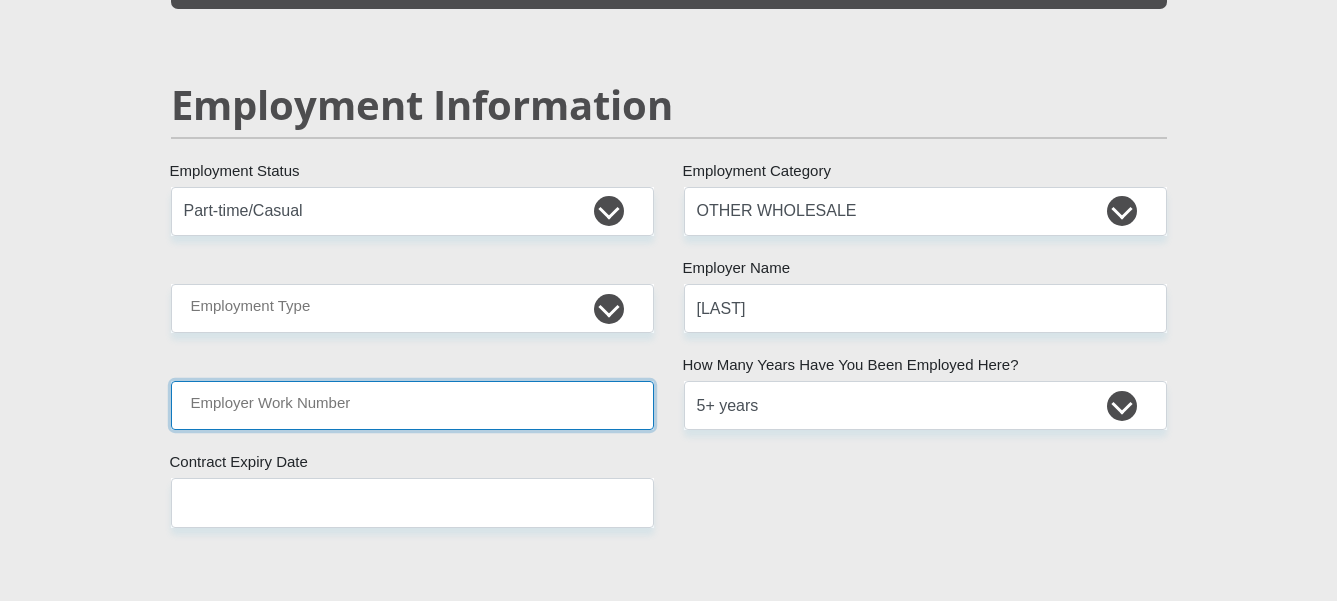 click on "Employer Work Number" at bounding box center [412, 405] 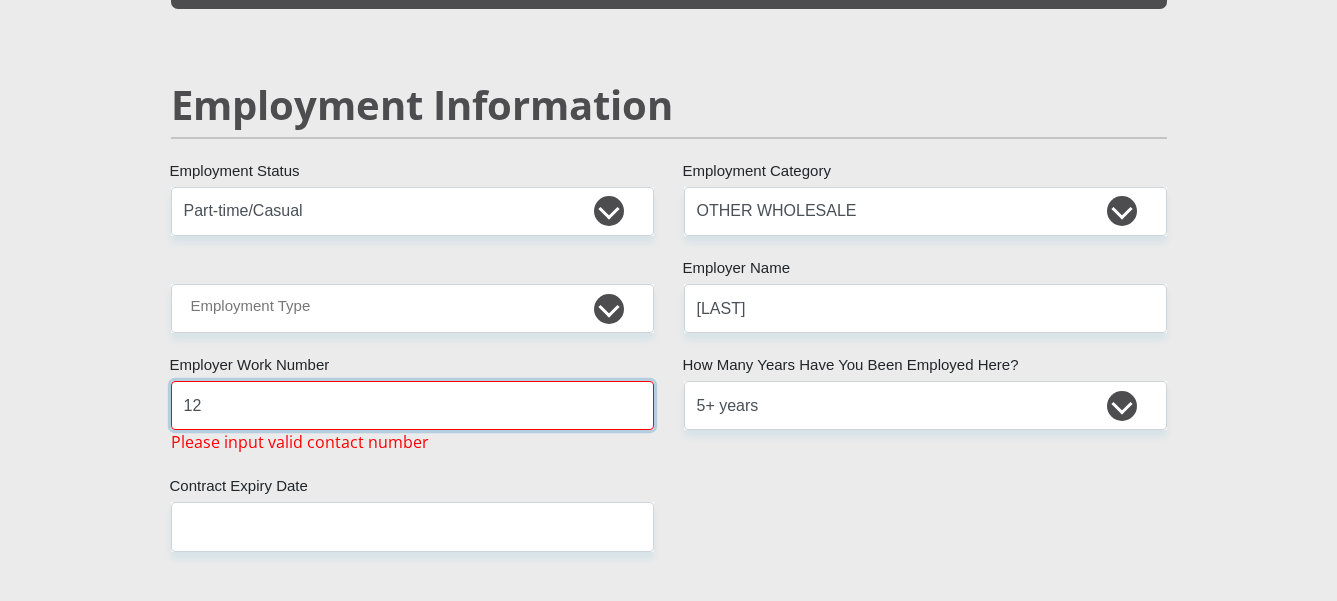 type on "1" 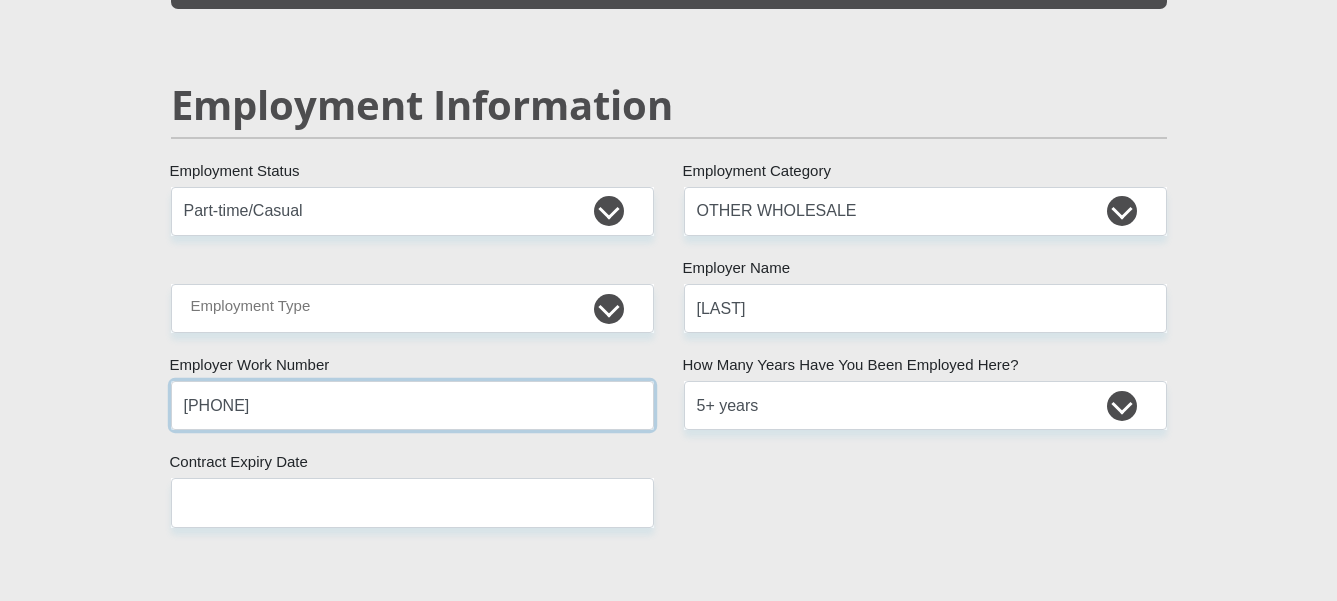 type on "[PHONE]" 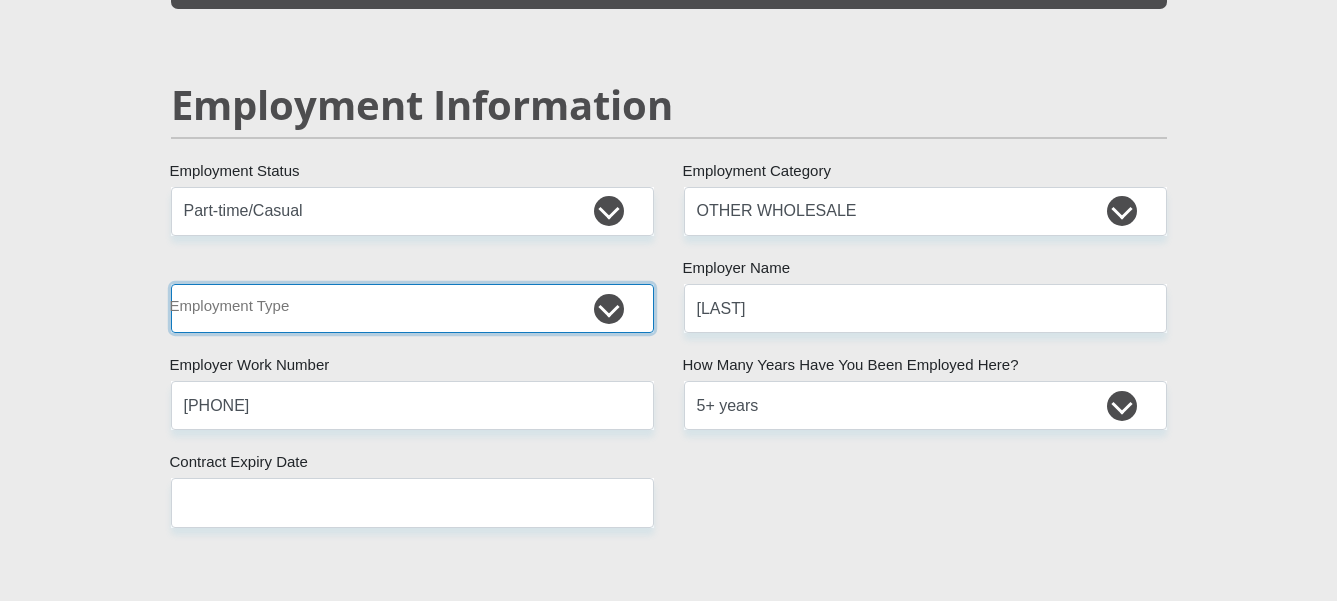 click on "College/Lecturer
Craft Seller
Creative
Driver
Executive
Farmer
Forces - Non Commissioned
Forces - Officer
Hawker
Housewife
Labourer
Licenced Professional
Manager
Miner
Non Licenced Professional
Office Staff/Clerk
Outside Worker
Pensioner
Permanent Teacher
Production/Manufacturing
Sales
Self-Employed
Semi-Professional Worker
Service Industry  Social Worker  Student" at bounding box center [412, 308] 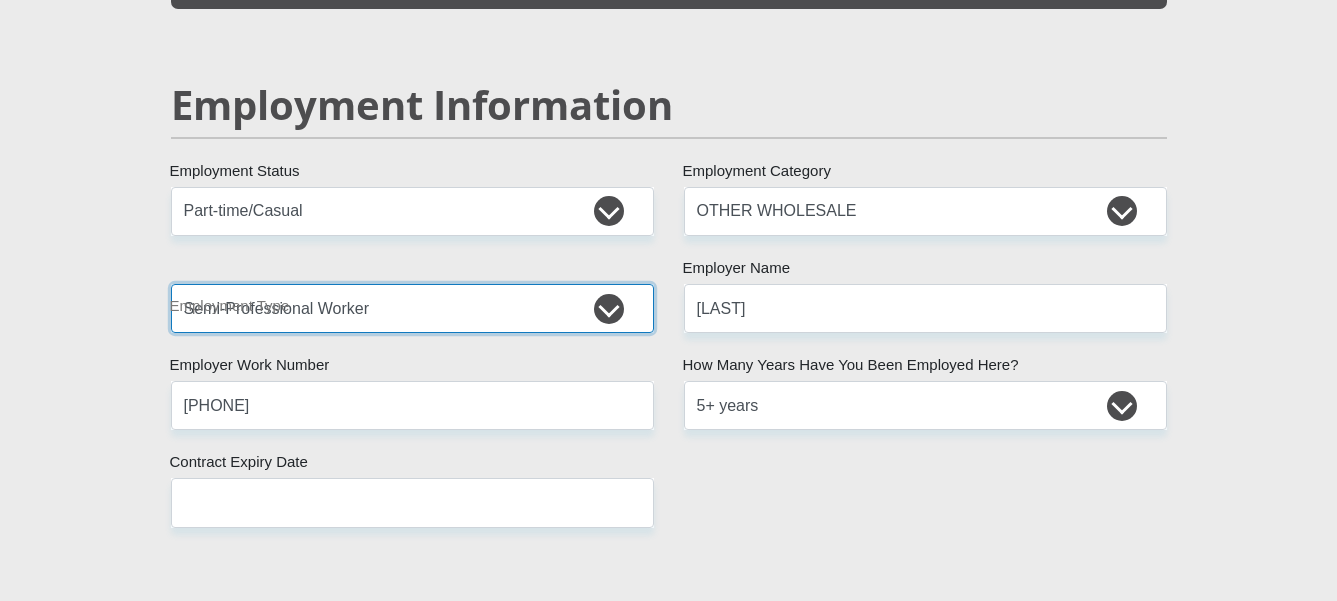 click on "College/Lecturer
Craft Seller
Creative
Driver
Executive
Farmer
Forces - Non Commissioned
Forces - Officer
Hawker
Housewife
Labourer
Licenced Professional
Manager
Miner
Non Licenced Professional
Office Staff/Clerk
Outside Worker
Pensioner
Permanent Teacher
Production/Manufacturing
Sales
Self-Employed
Semi-Professional Worker
Service Industry  Social Worker  Student" at bounding box center (412, 308) 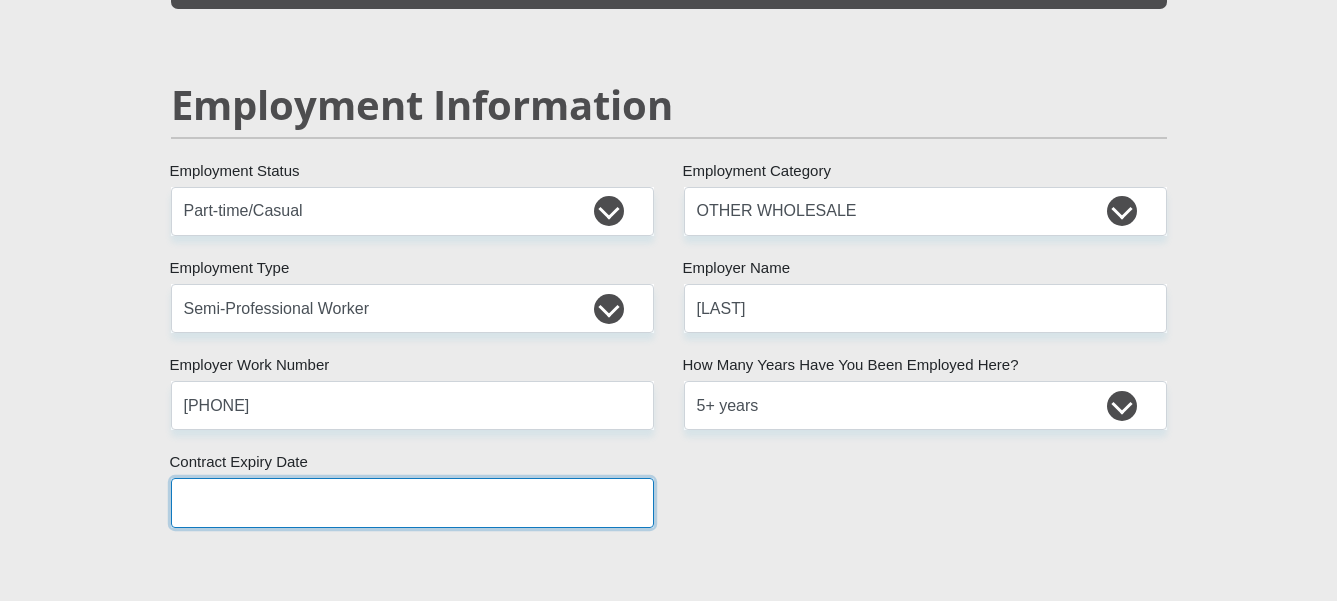click at bounding box center [412, 502] 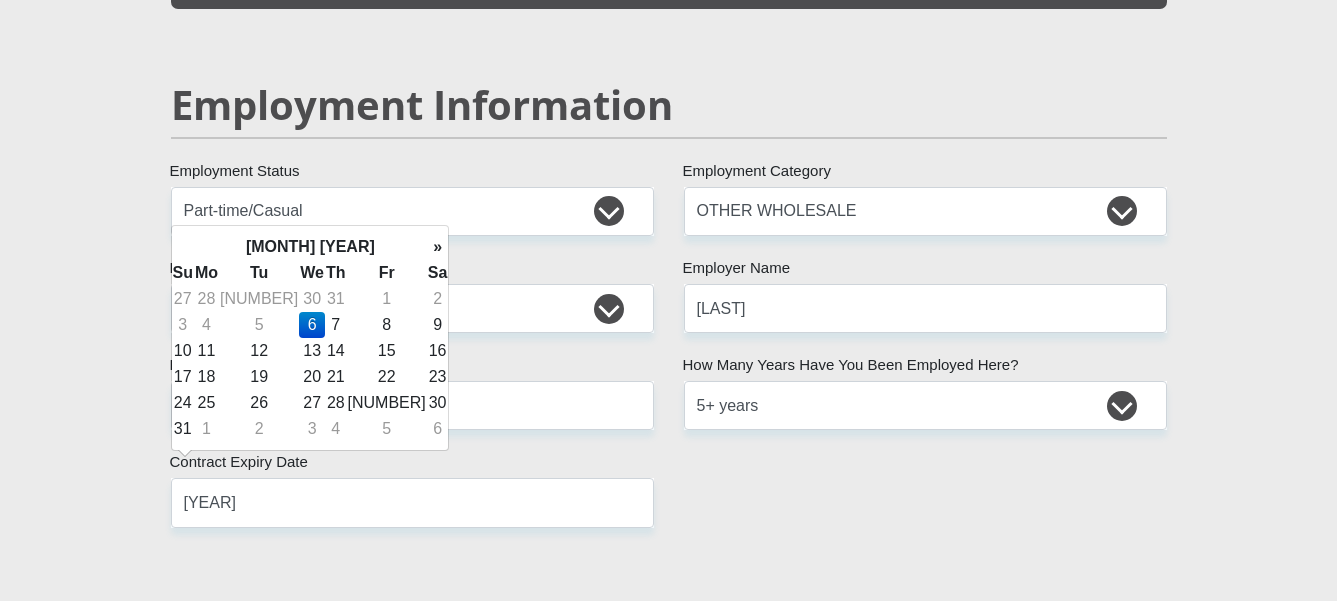 click on "6" at bounding box center [312, 325] 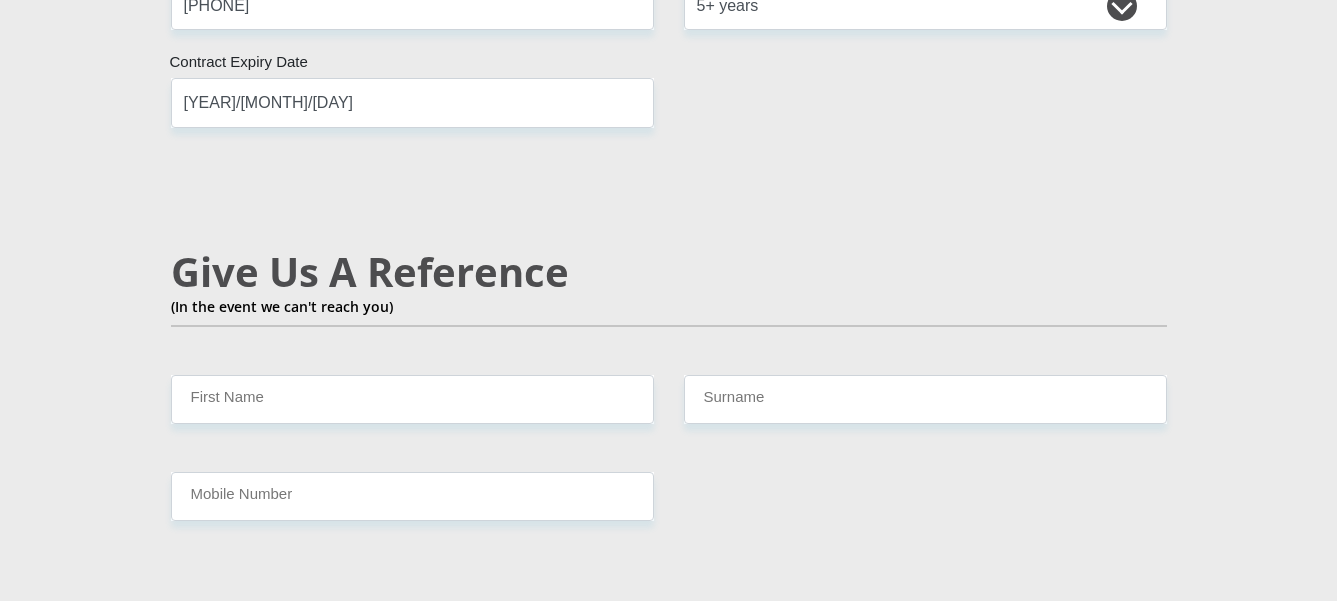 scroll, scrollTop: 3500, scrollLeft: 0, axis: vertical 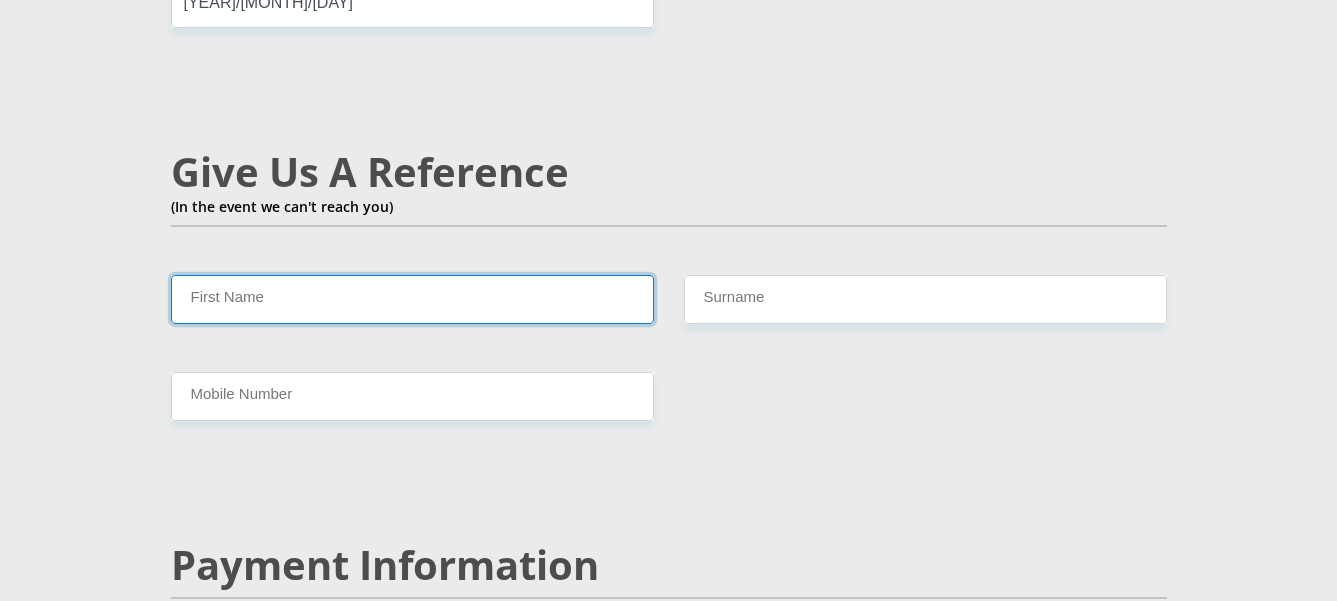 click on "First Name" at bounding box center [412, 299] 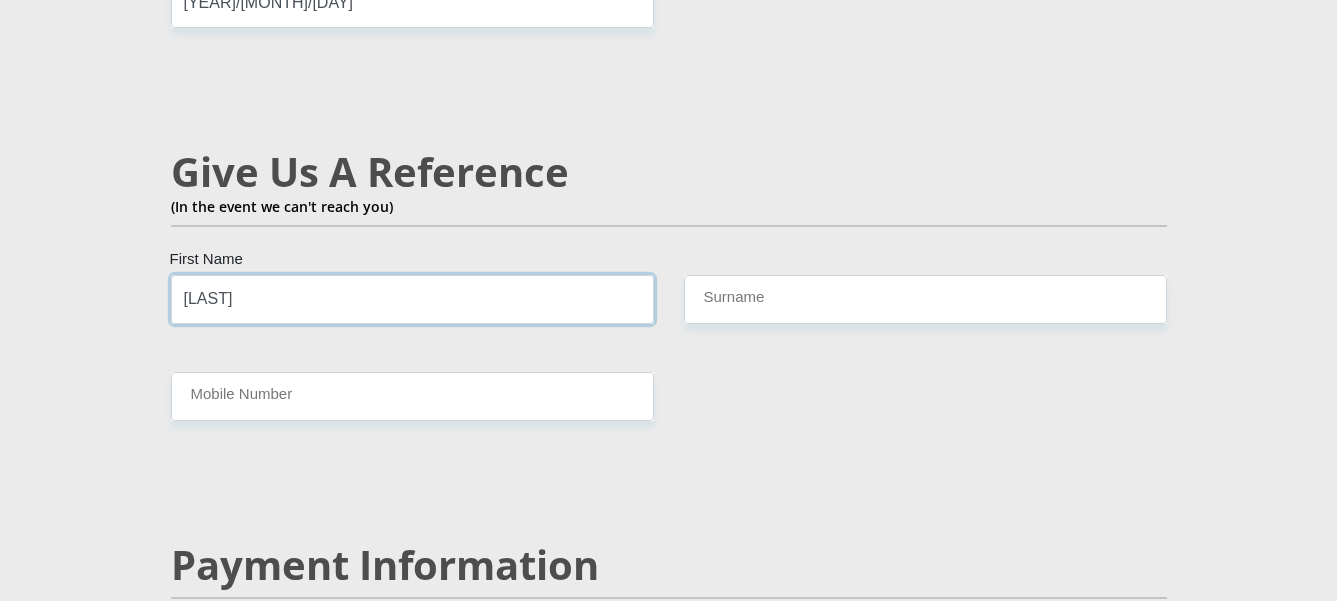 type on "[LAST]" 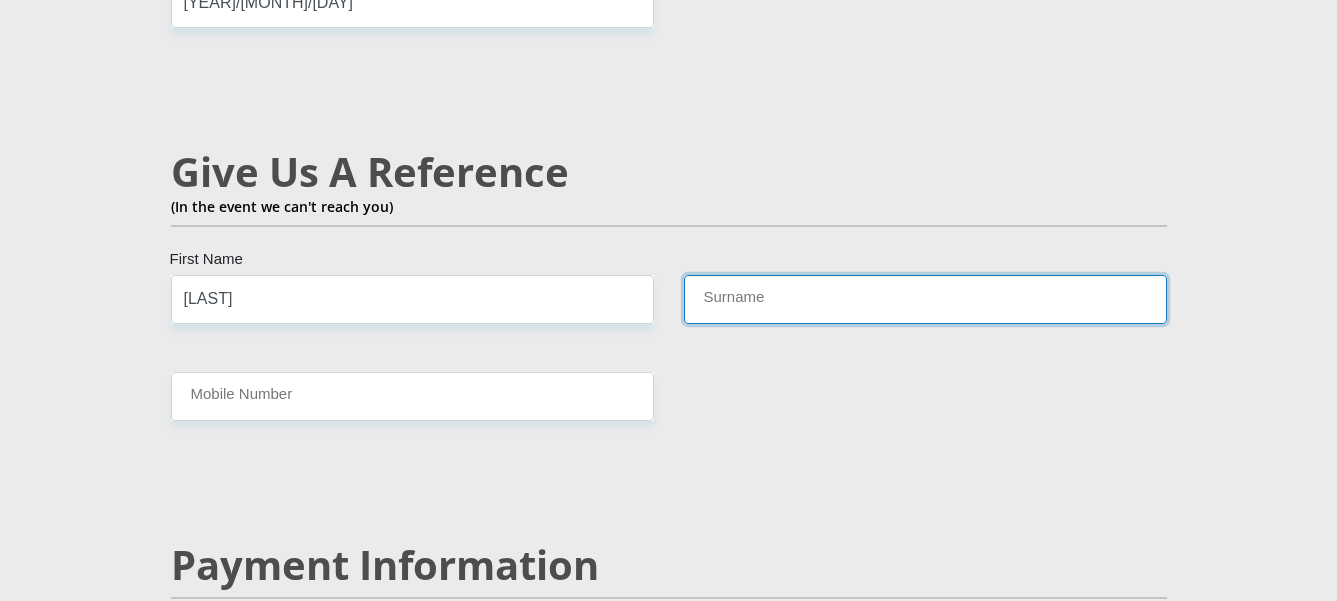 click on "Surname" at bounding box center (925, 299) 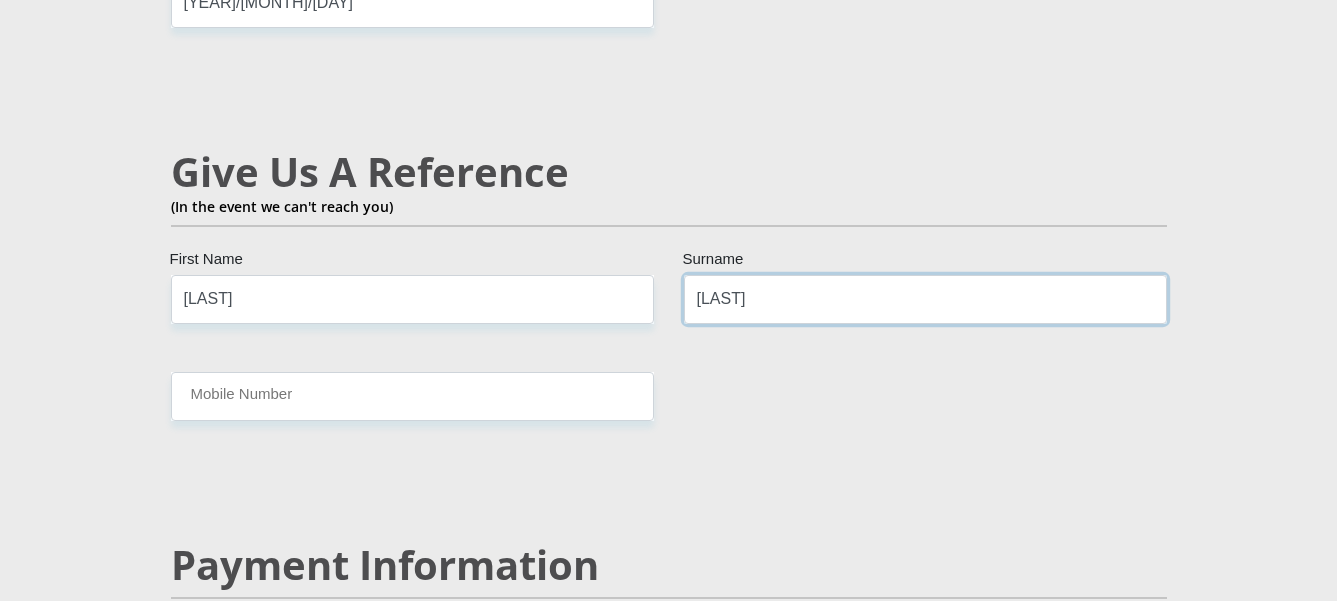 type on "[LAST]" 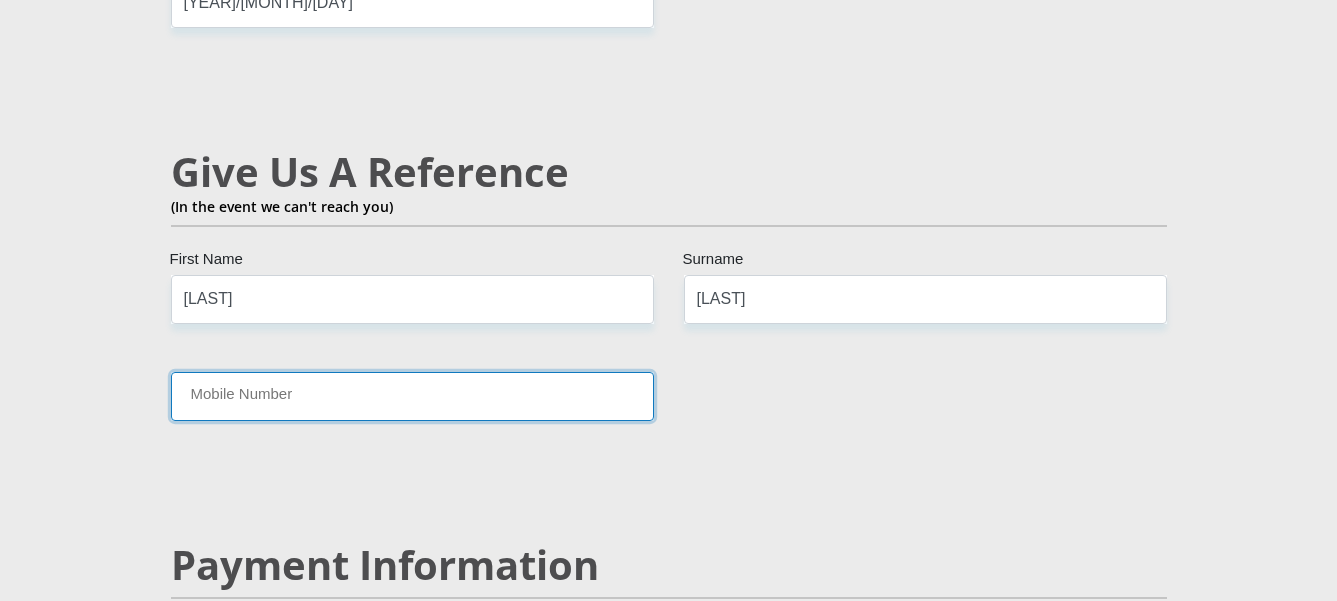 click on "Mobile Number" at bounding box center [412, 396] 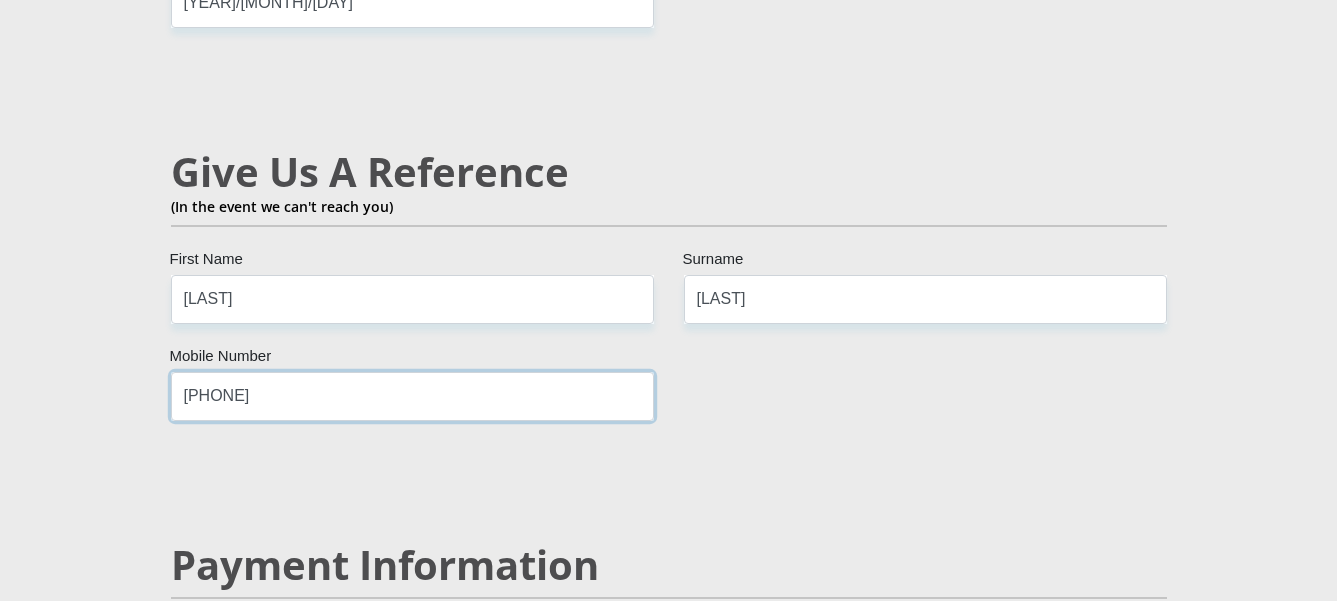 type on "[PHONE]" 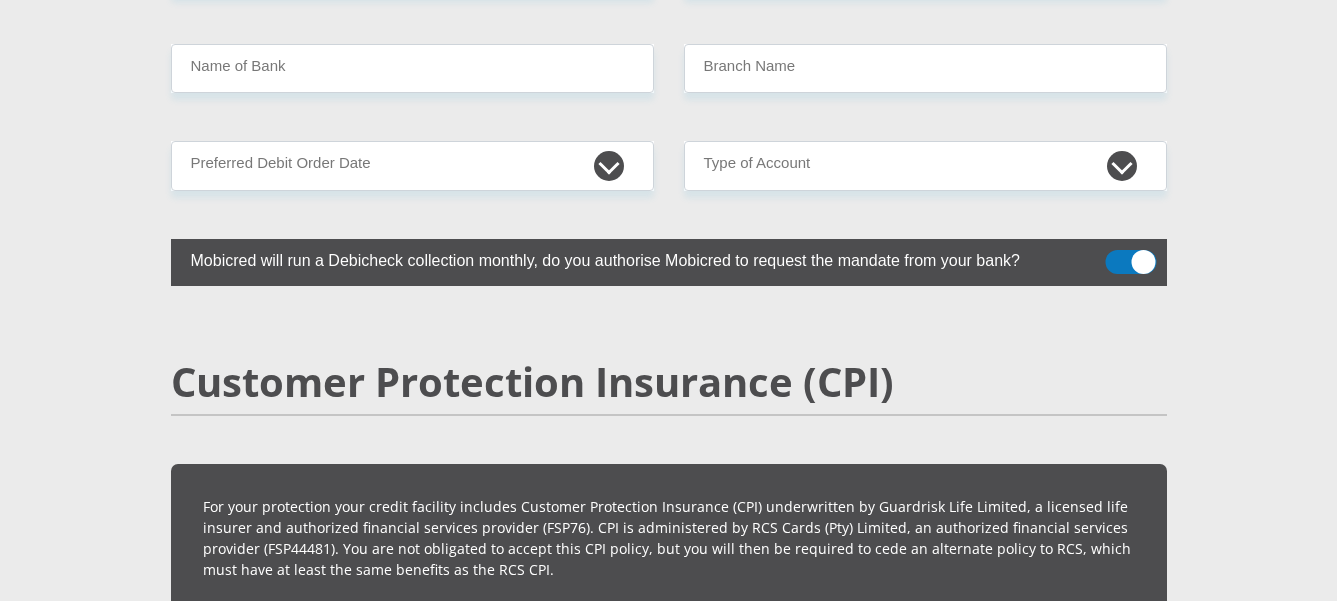 scroll, scrollTop: 3900, scrollLeft: 0, axis: vertical 